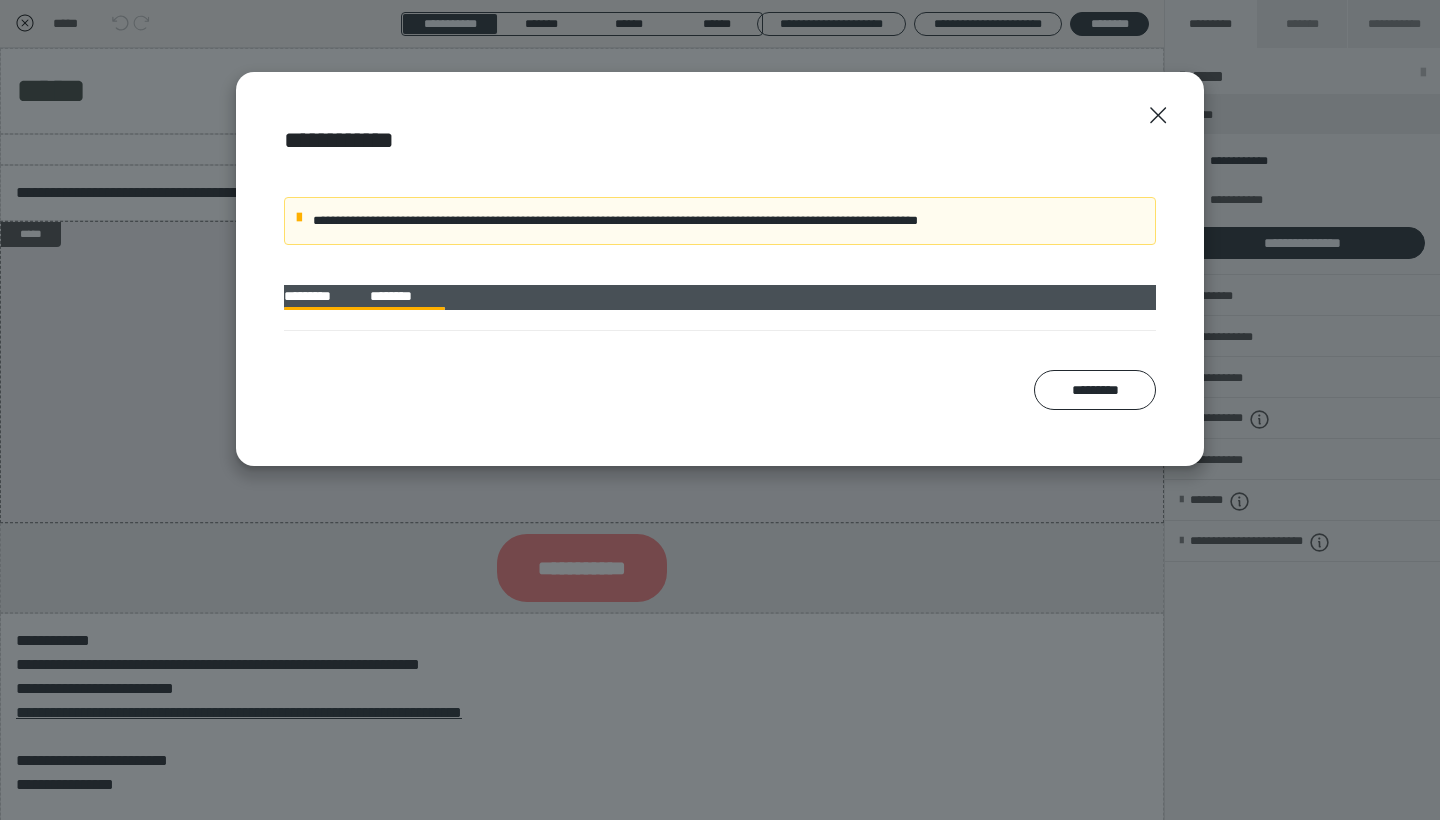 scroll, scrollTop: 374, scrollLeft: 0, axis: vertical 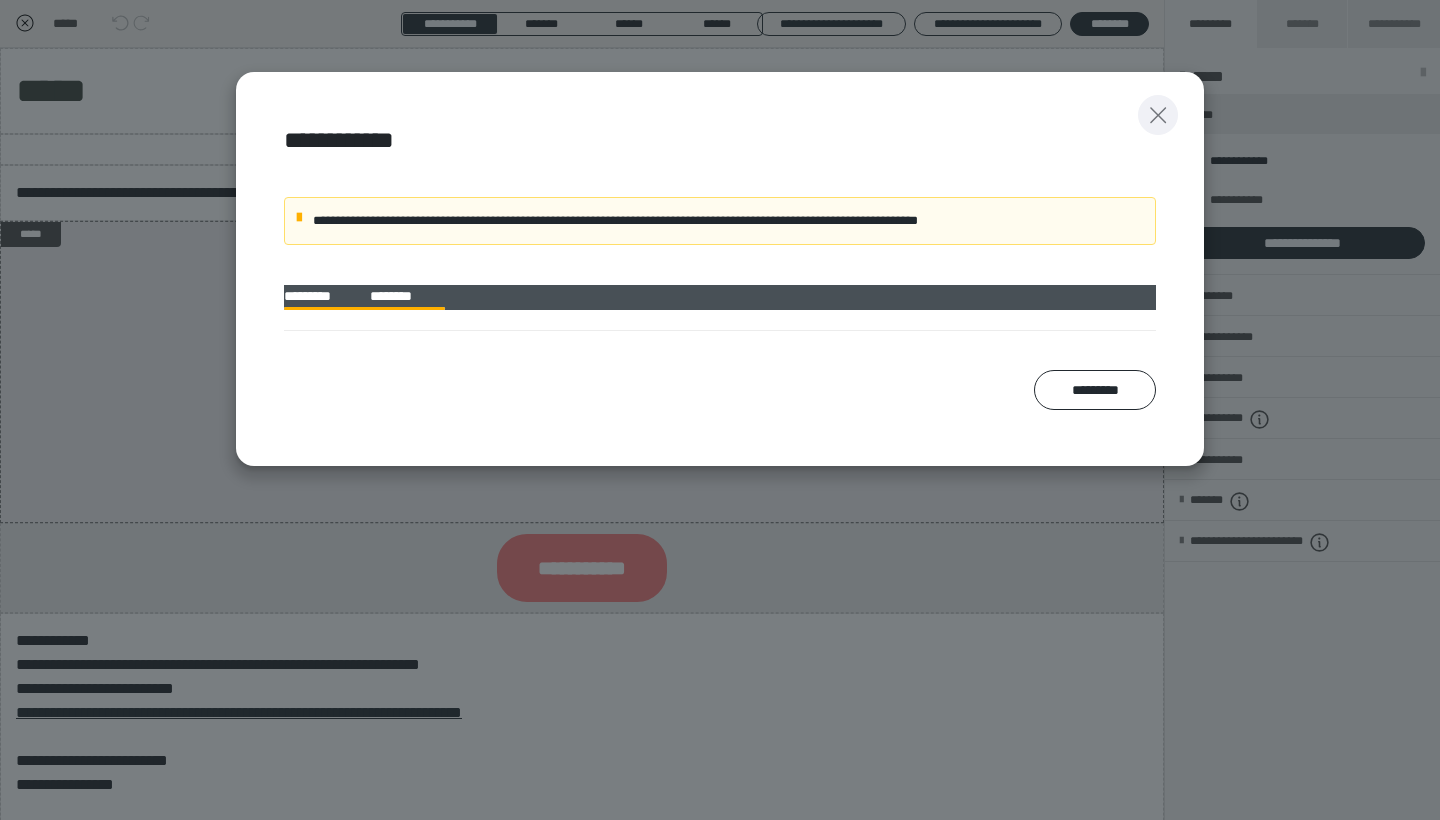 click 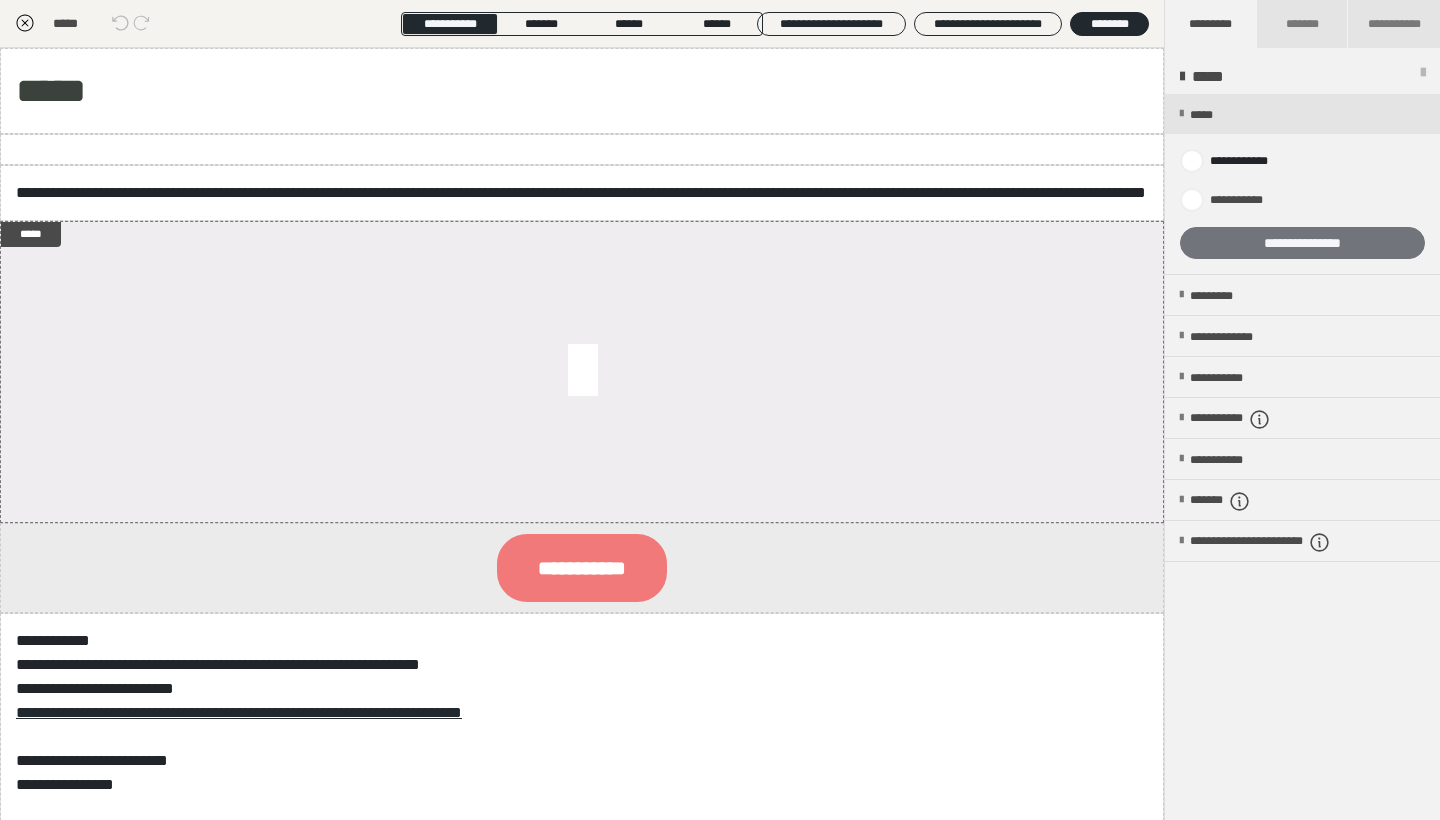 click on "**********" at bounding box center [1302, 243] 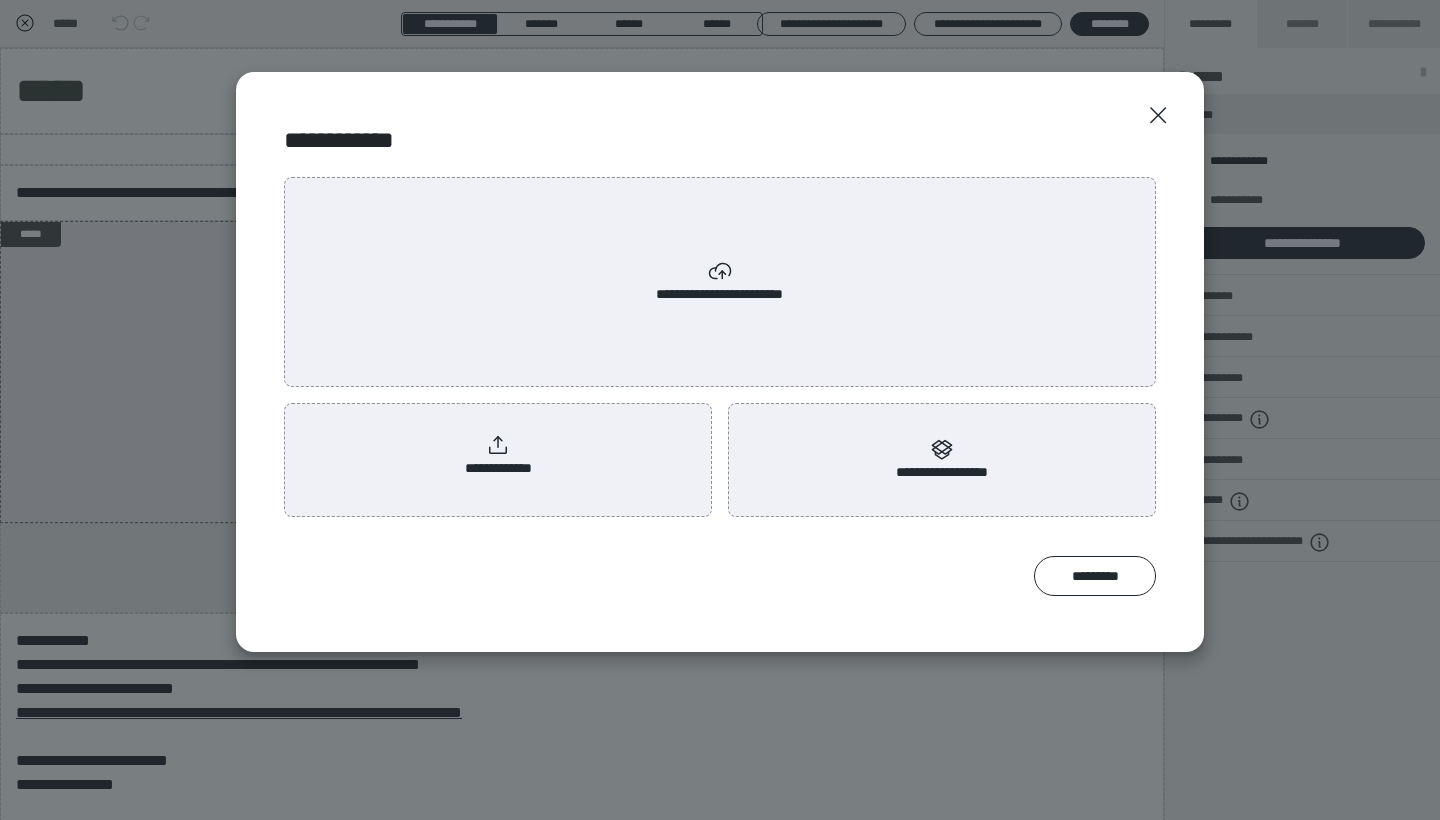 click on "**********" at bounding box center [498, 456] 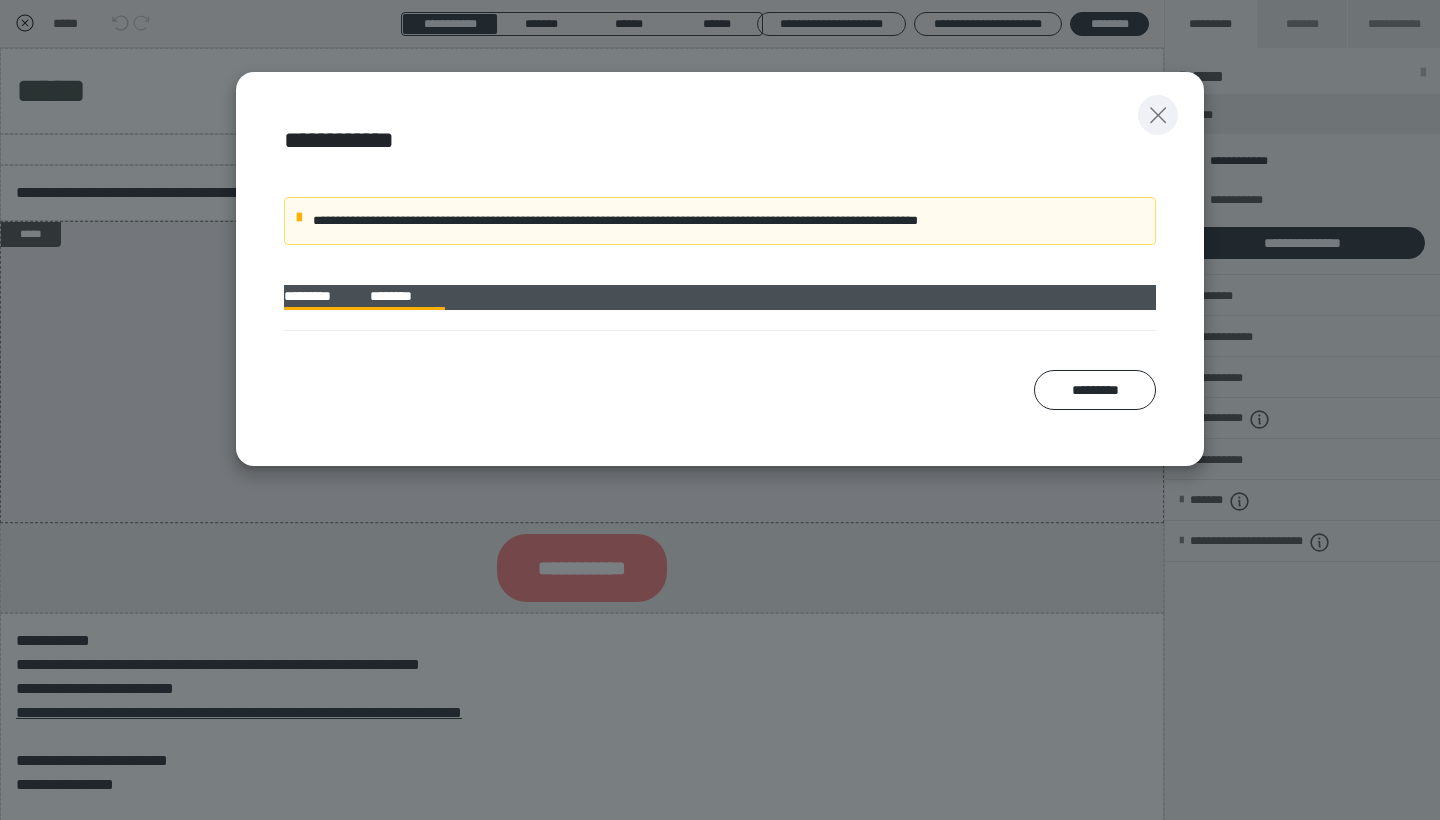 click 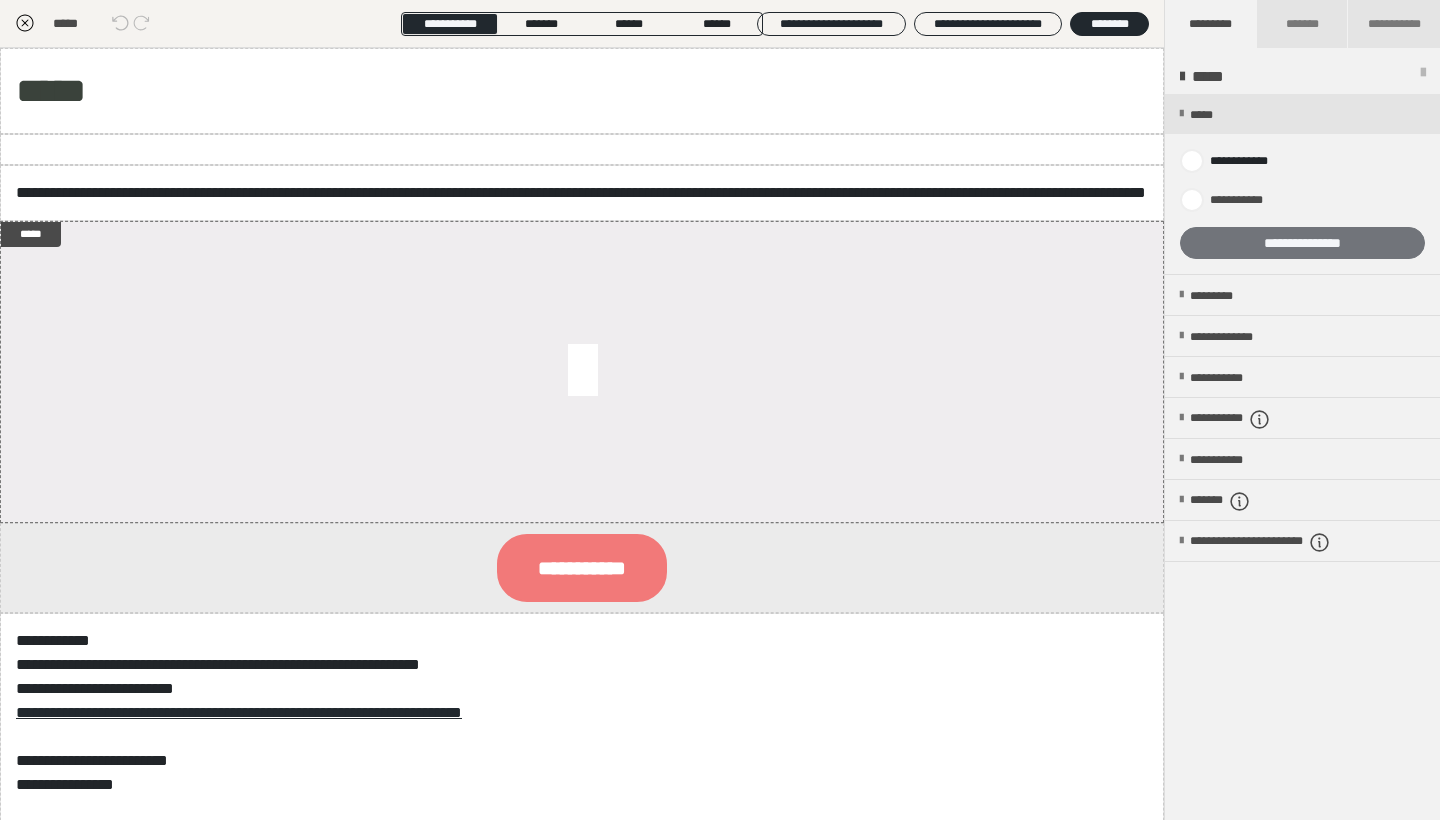 click on "**********" at bounding box center (1302, 243) 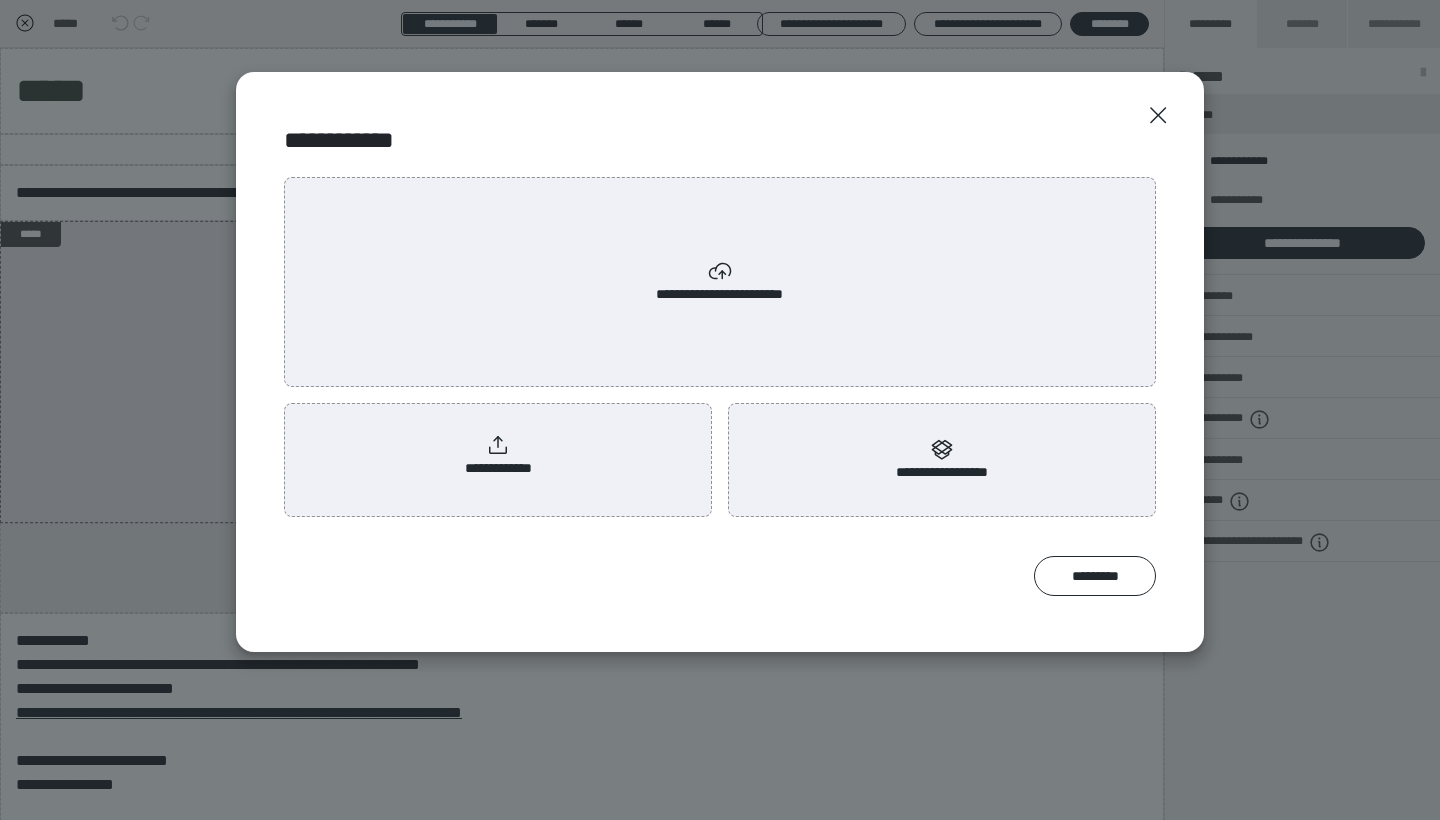 click on "**********" at bounding box center (498, 456) 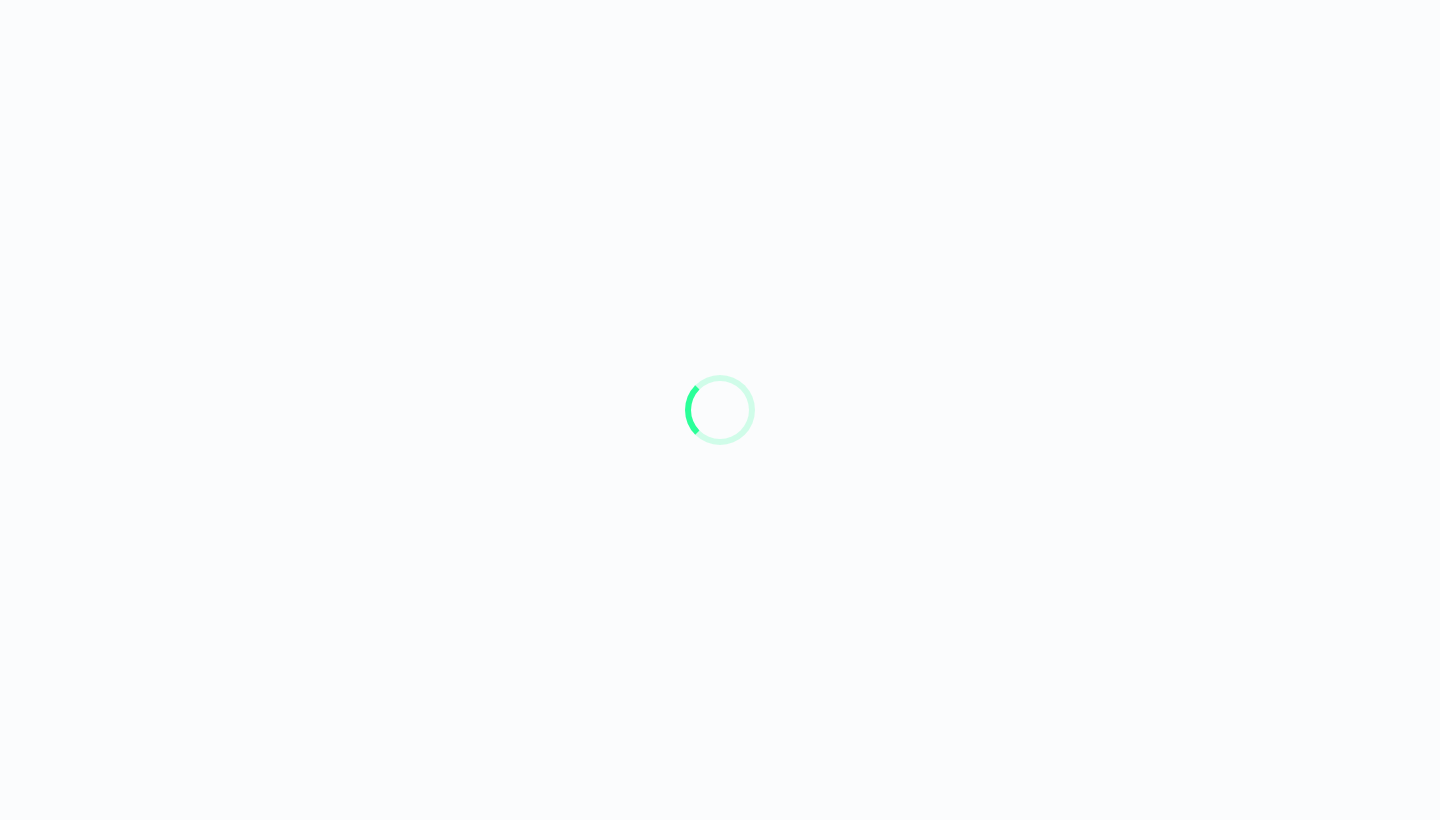 scroll, scrollTop: 0, scrollLeft: 0, axis: both 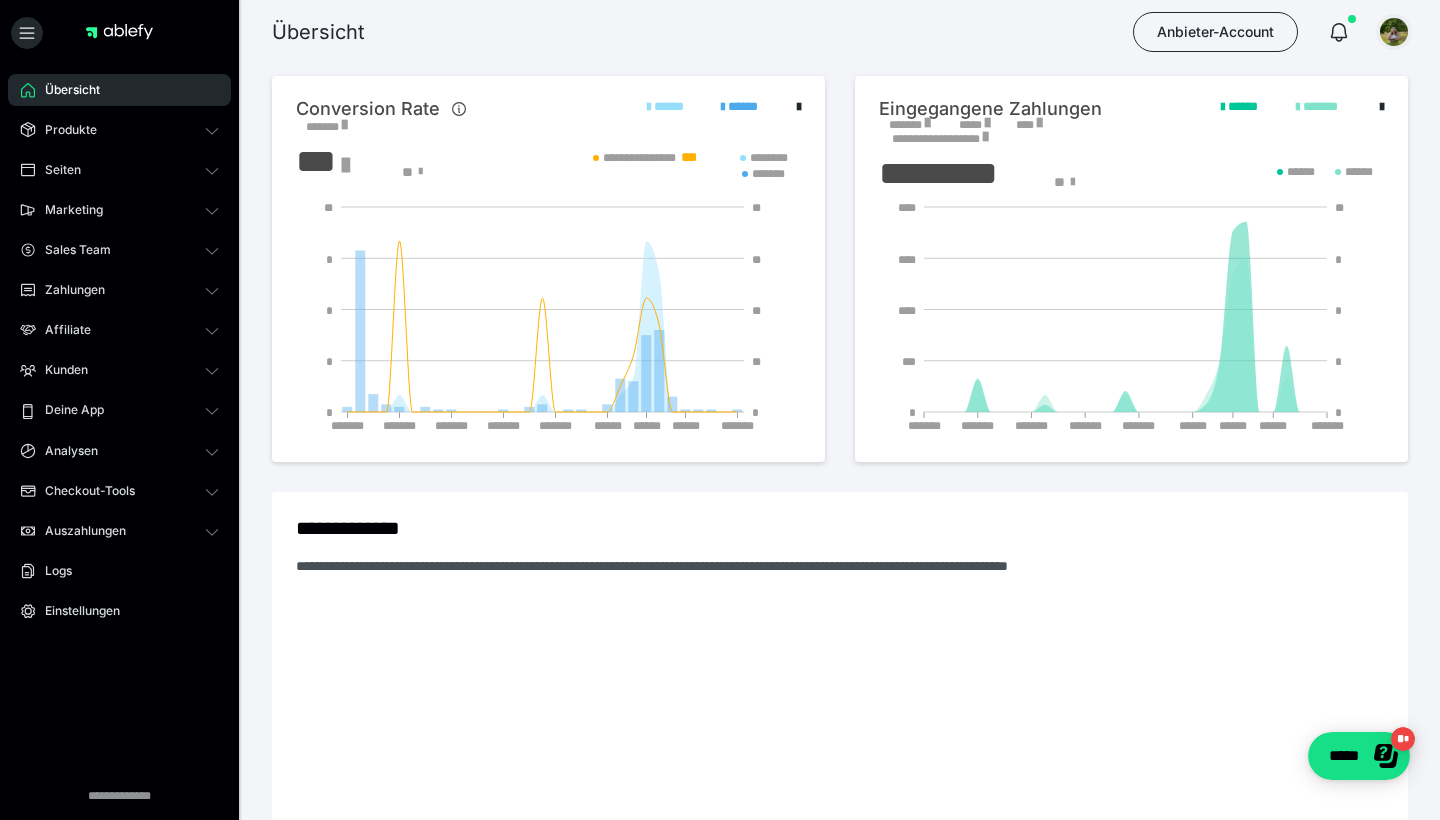 click at bounding box center (1394, 32) 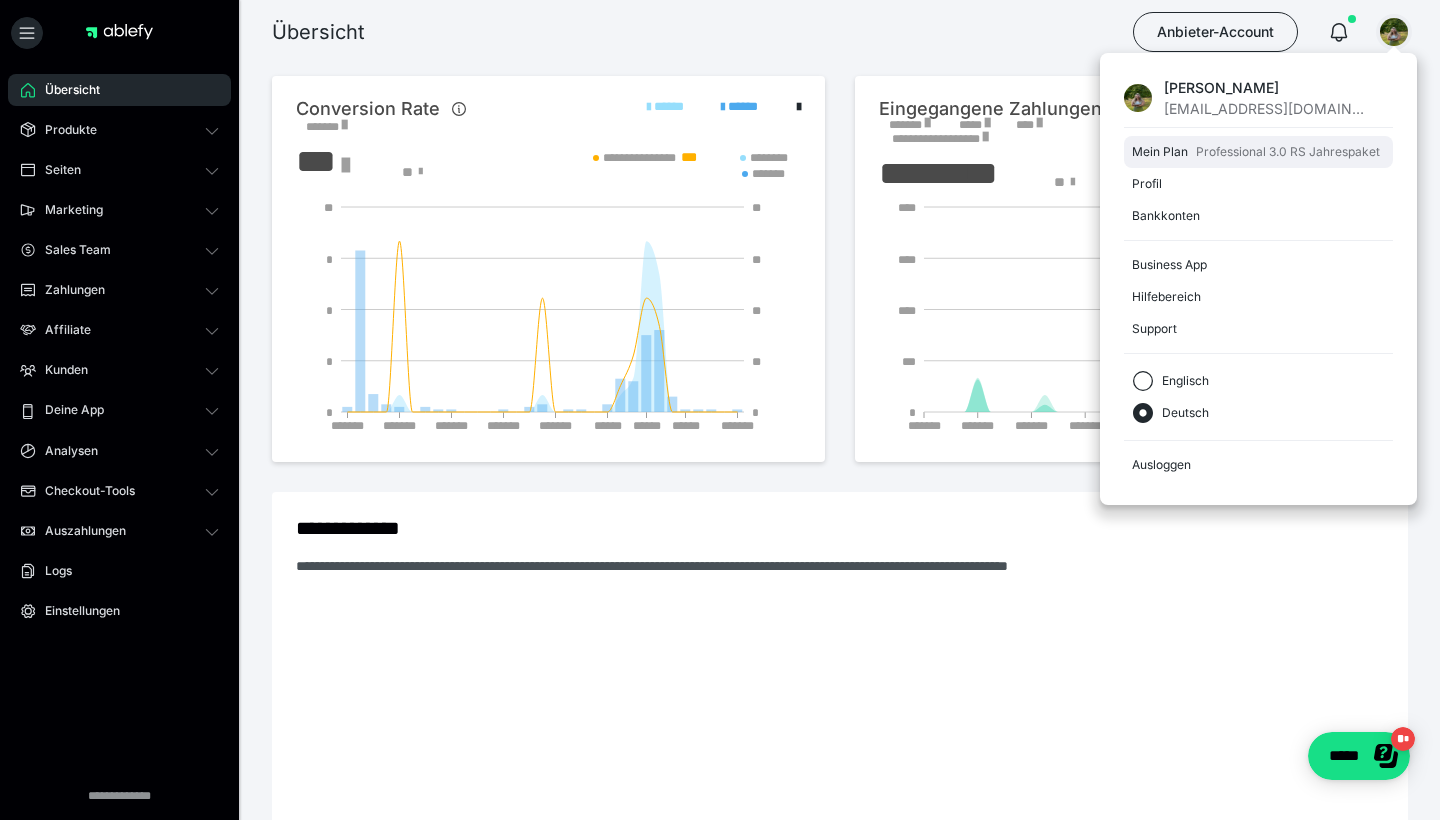 scroll, scrollTop: 0, scrollLeft: 0, axis: both 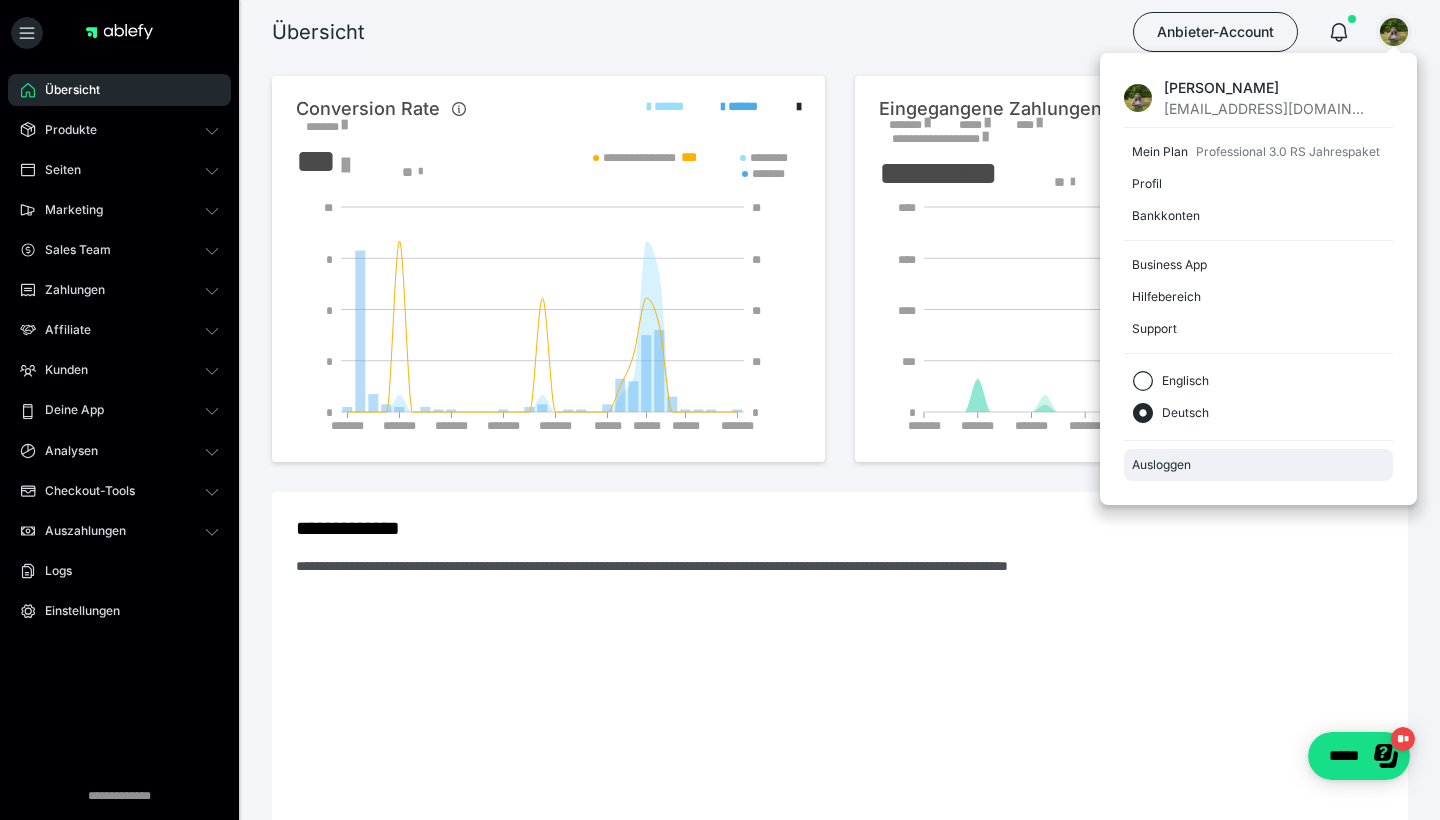 click on "Ausloggen" at bounding box center [1258, 465] 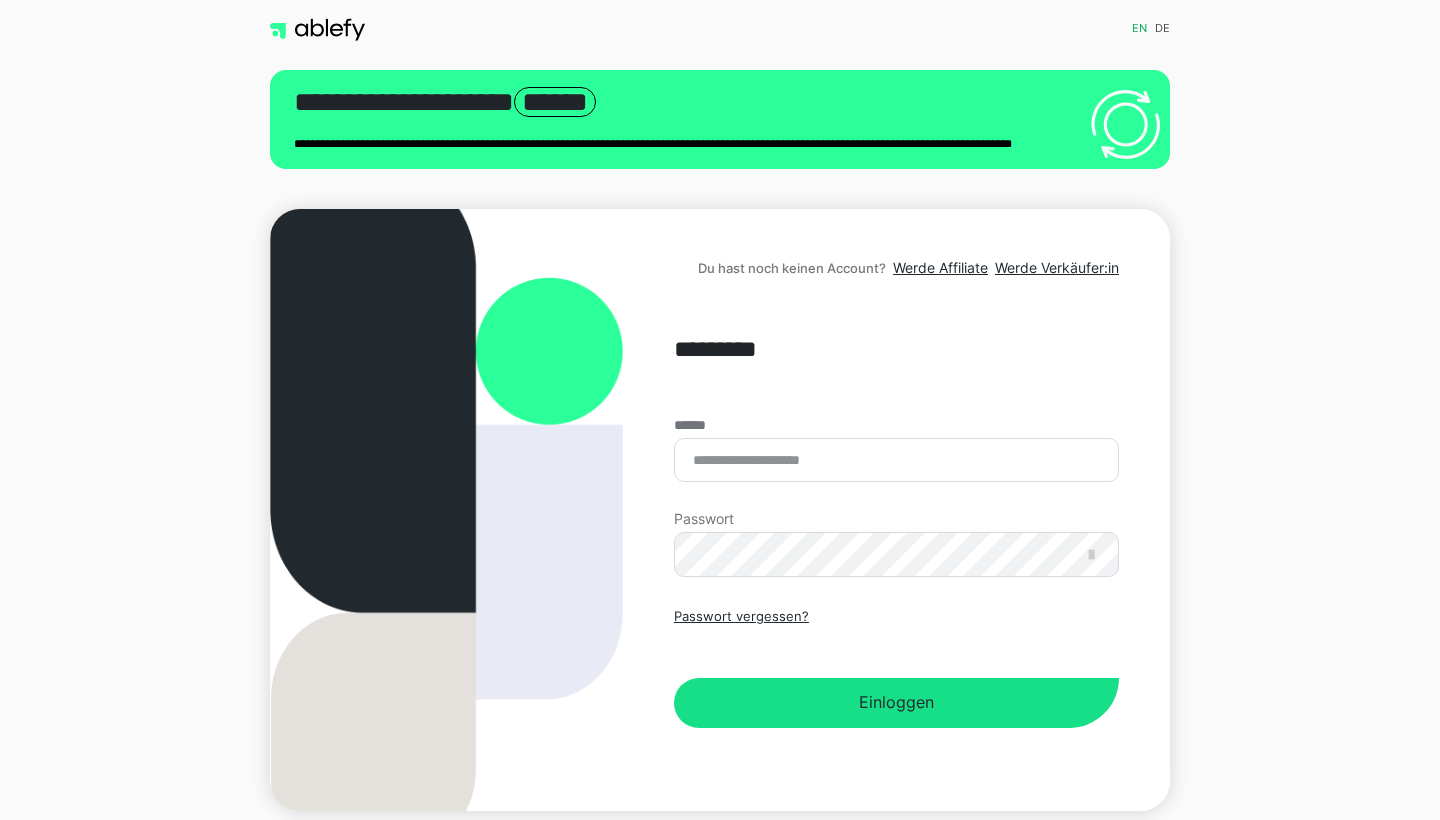 scroll, scrollTop: 0, scrollLeft: 0, axis: both 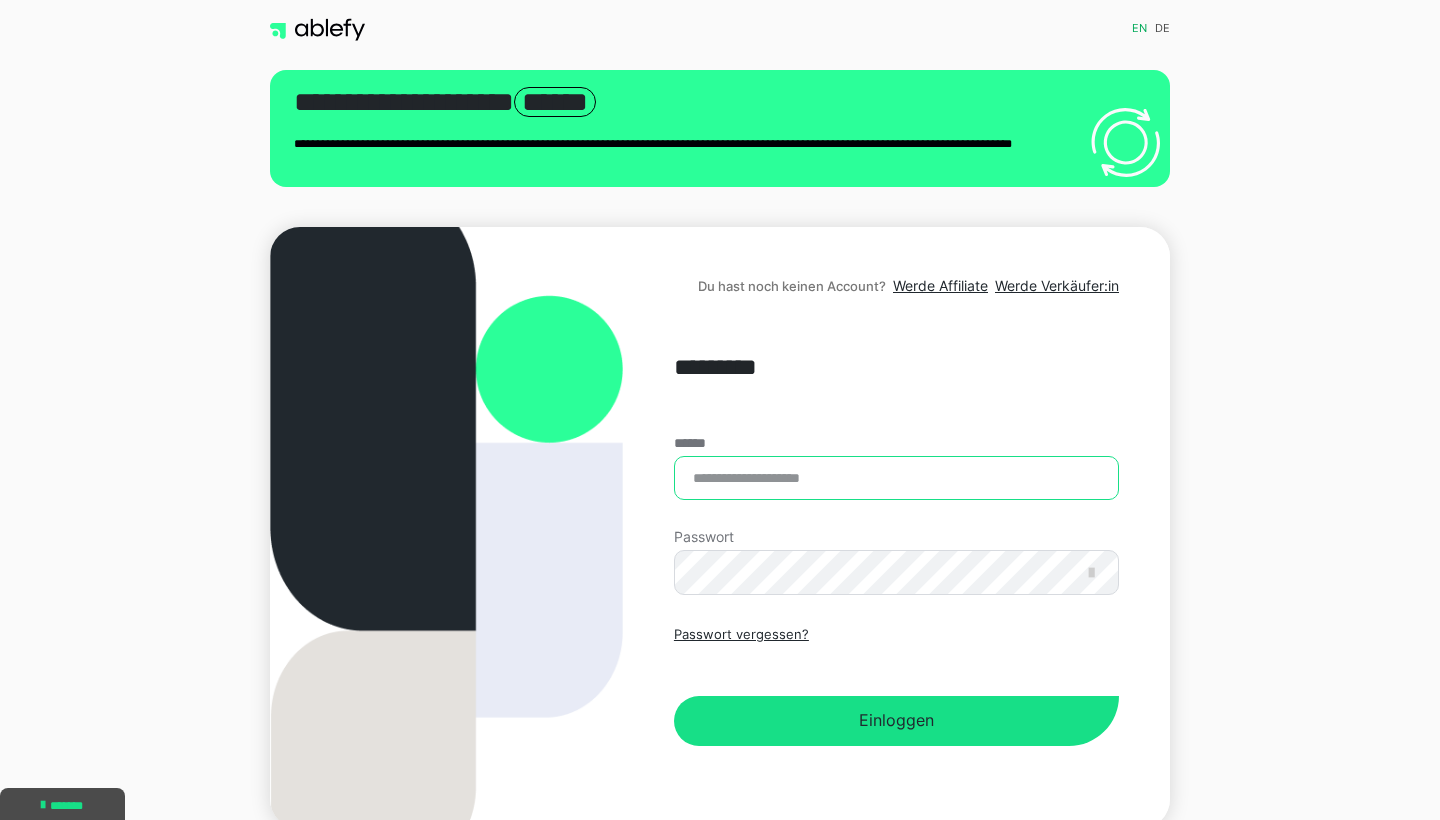 type on "**********" 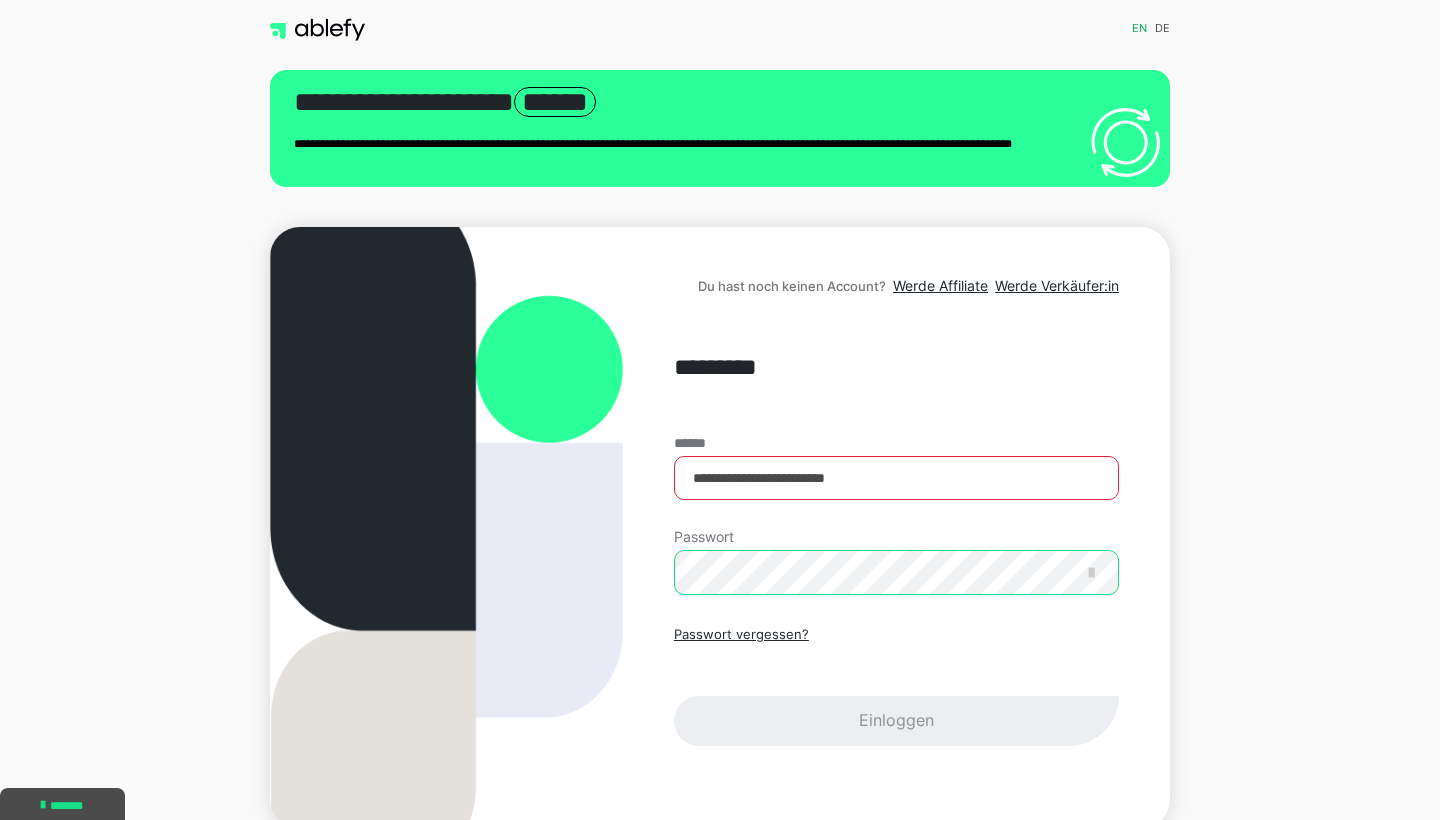 click on "Einloggen" at bounding box center [896, 721] 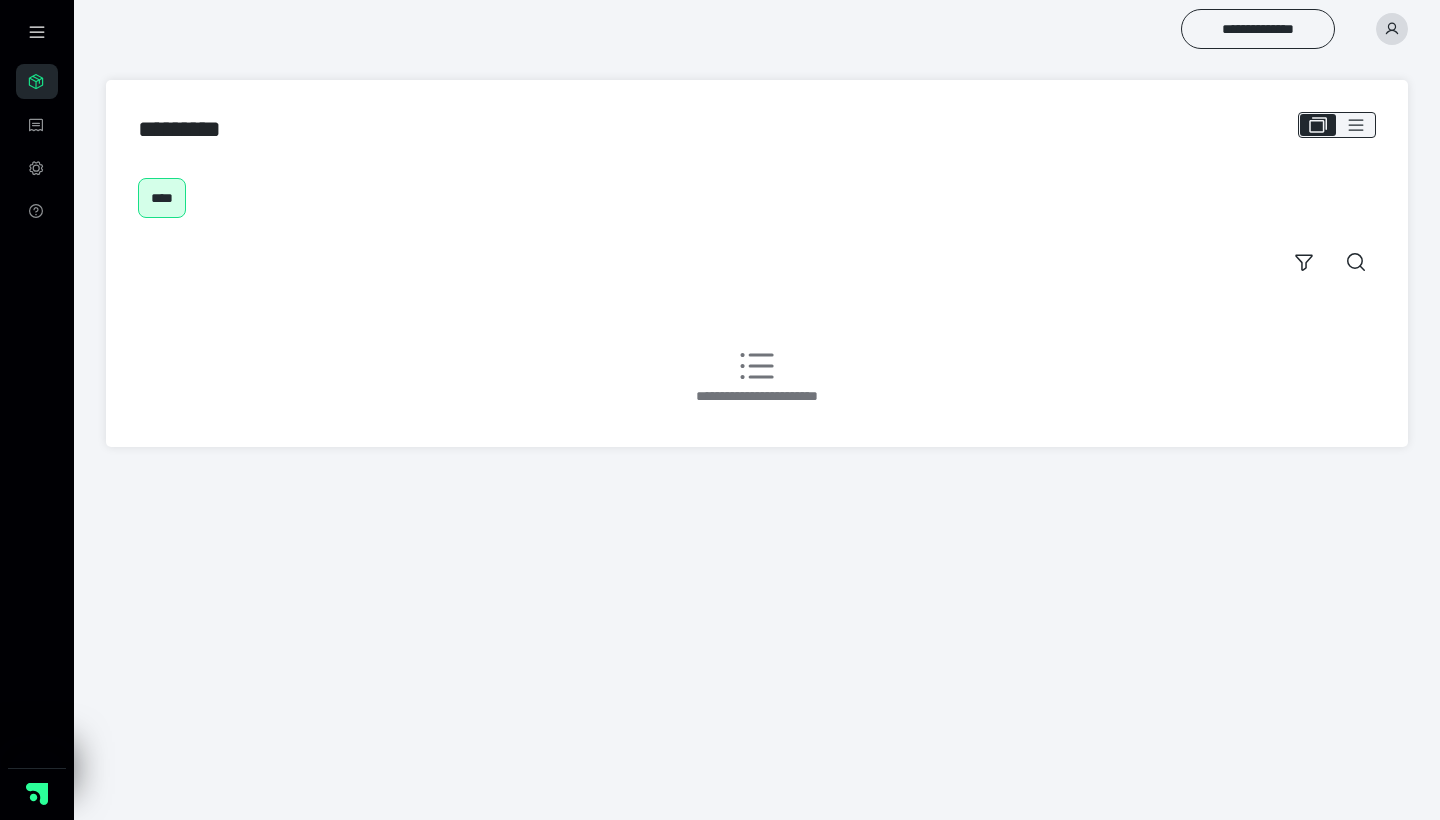 scroll, scrollTop: 0, scrollLeft: 0, axis: both 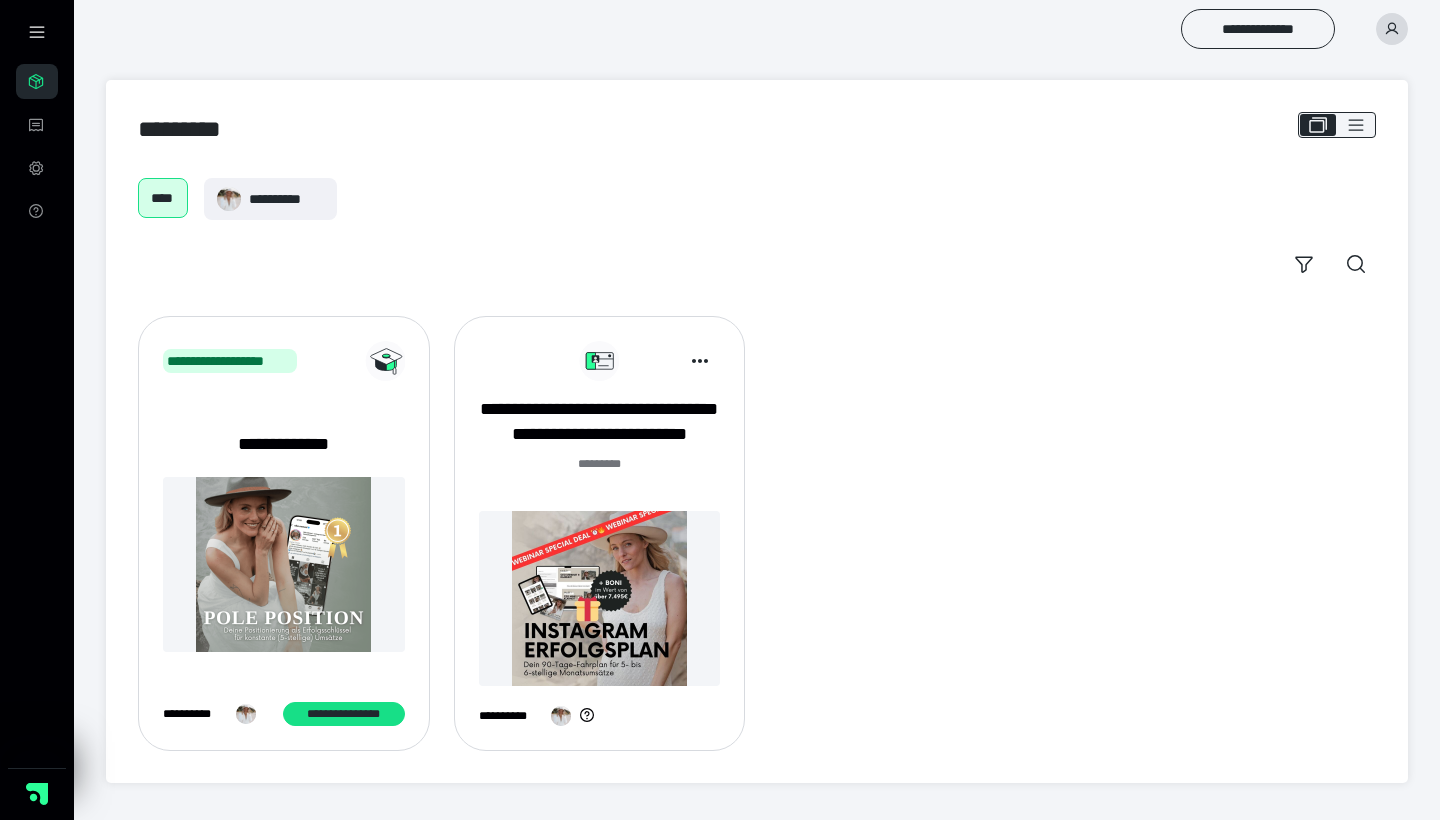 click at bounding box center (600, 598) 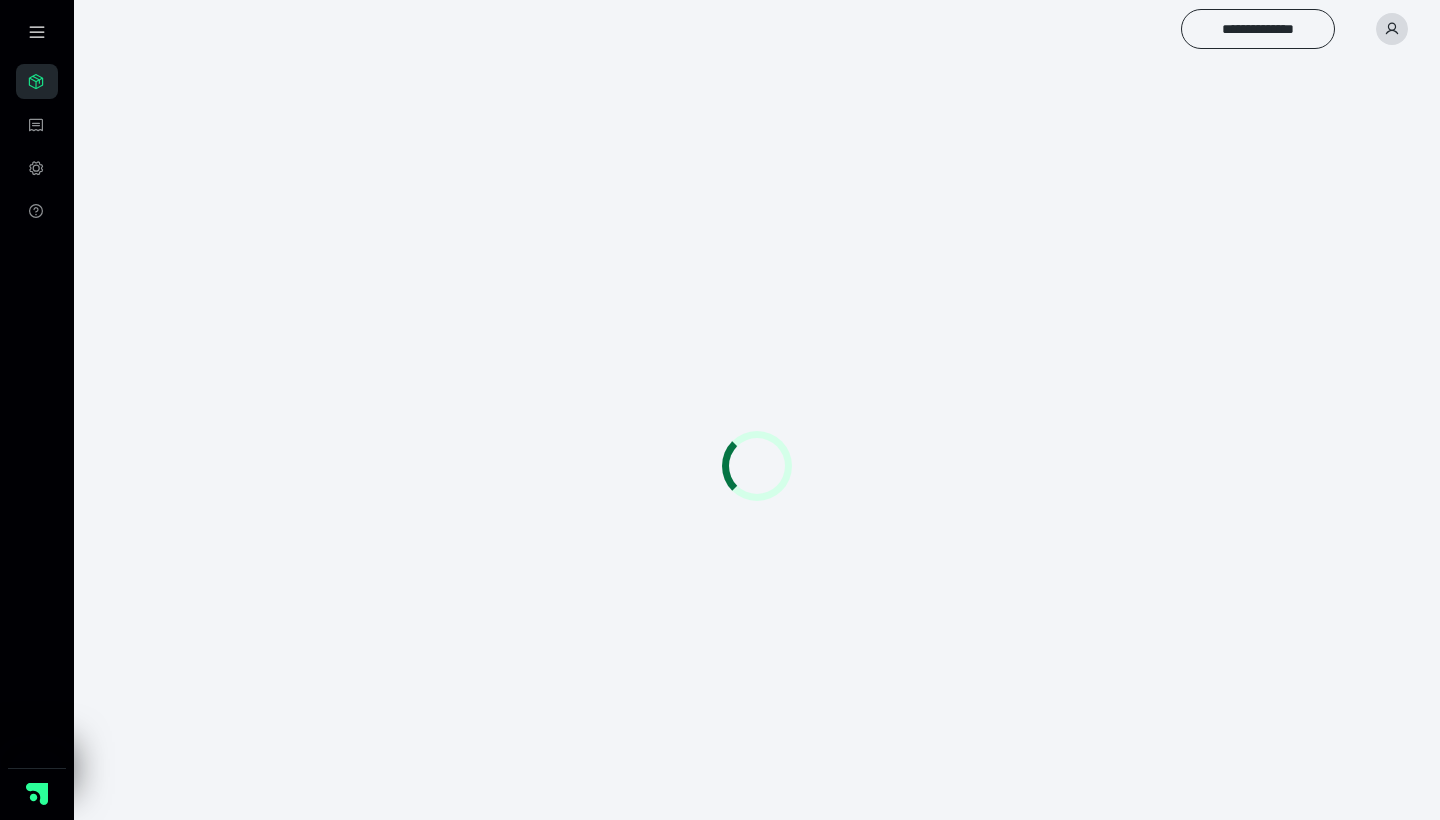 scroll, scrollTop: 0, scrollLeft: 0, axis: both 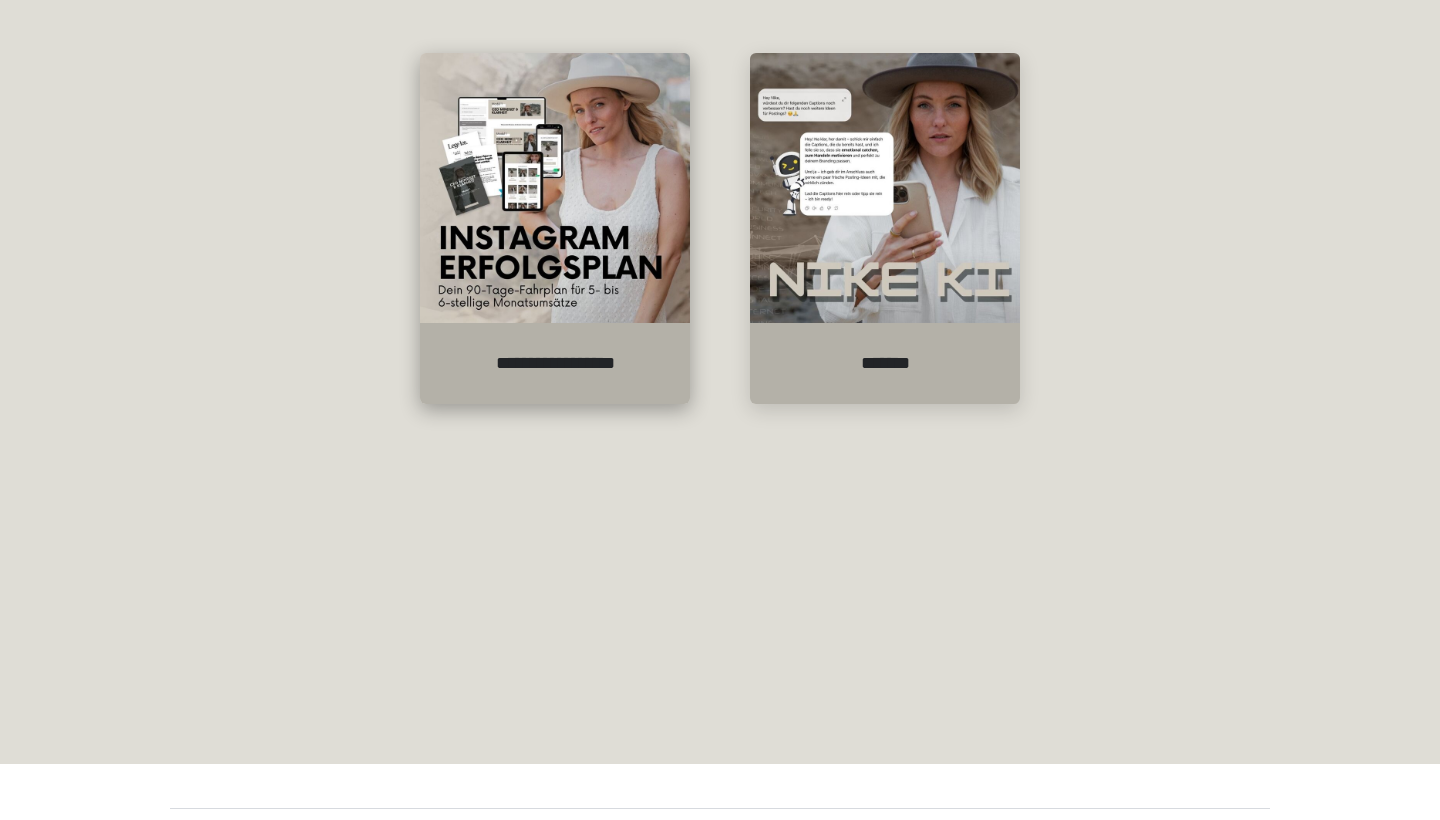 click on "**********" at bounding box center (555, 363) 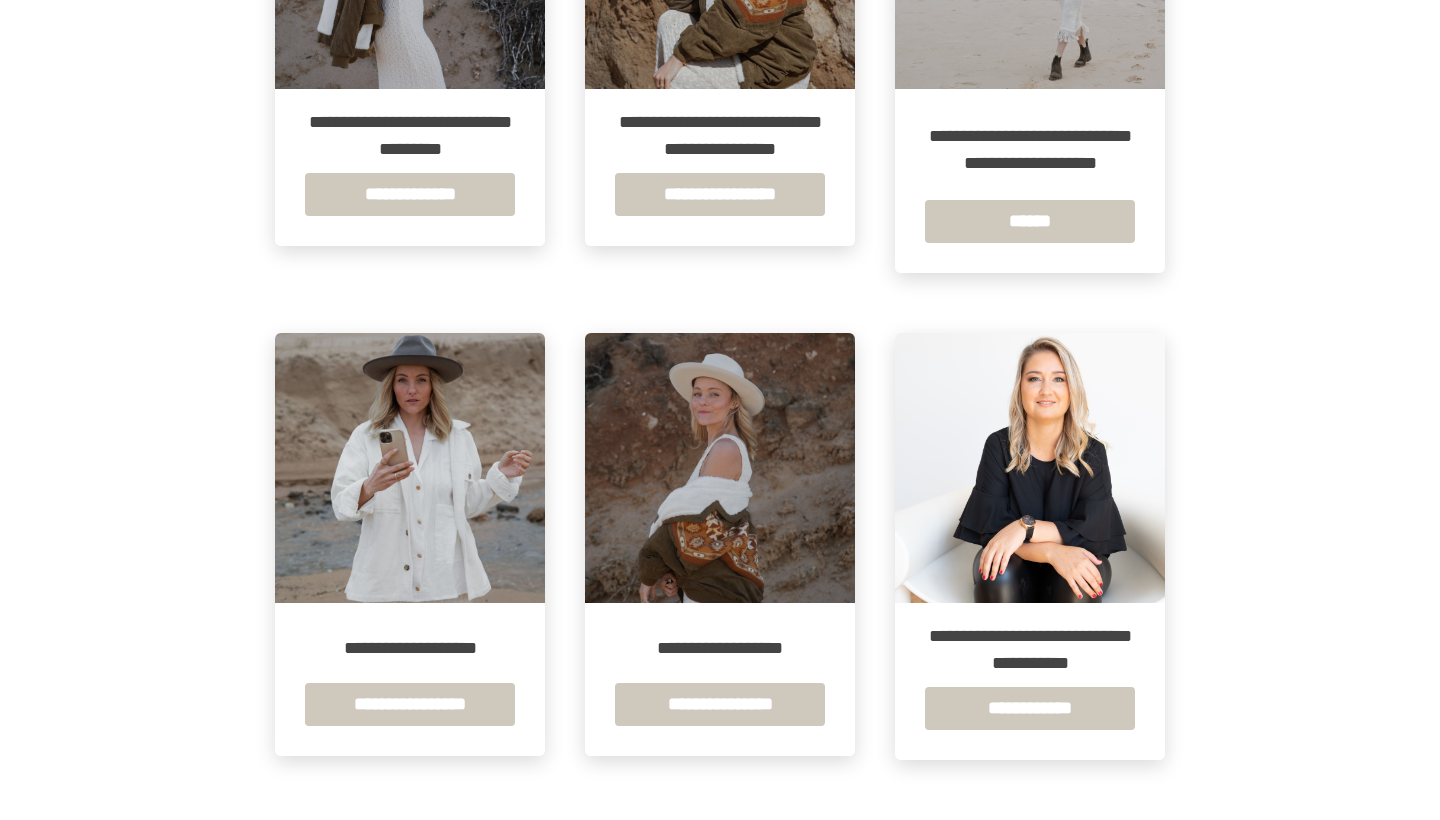 scroll, scrollTop: 2147, scrollLeft: 0, axis: vertical 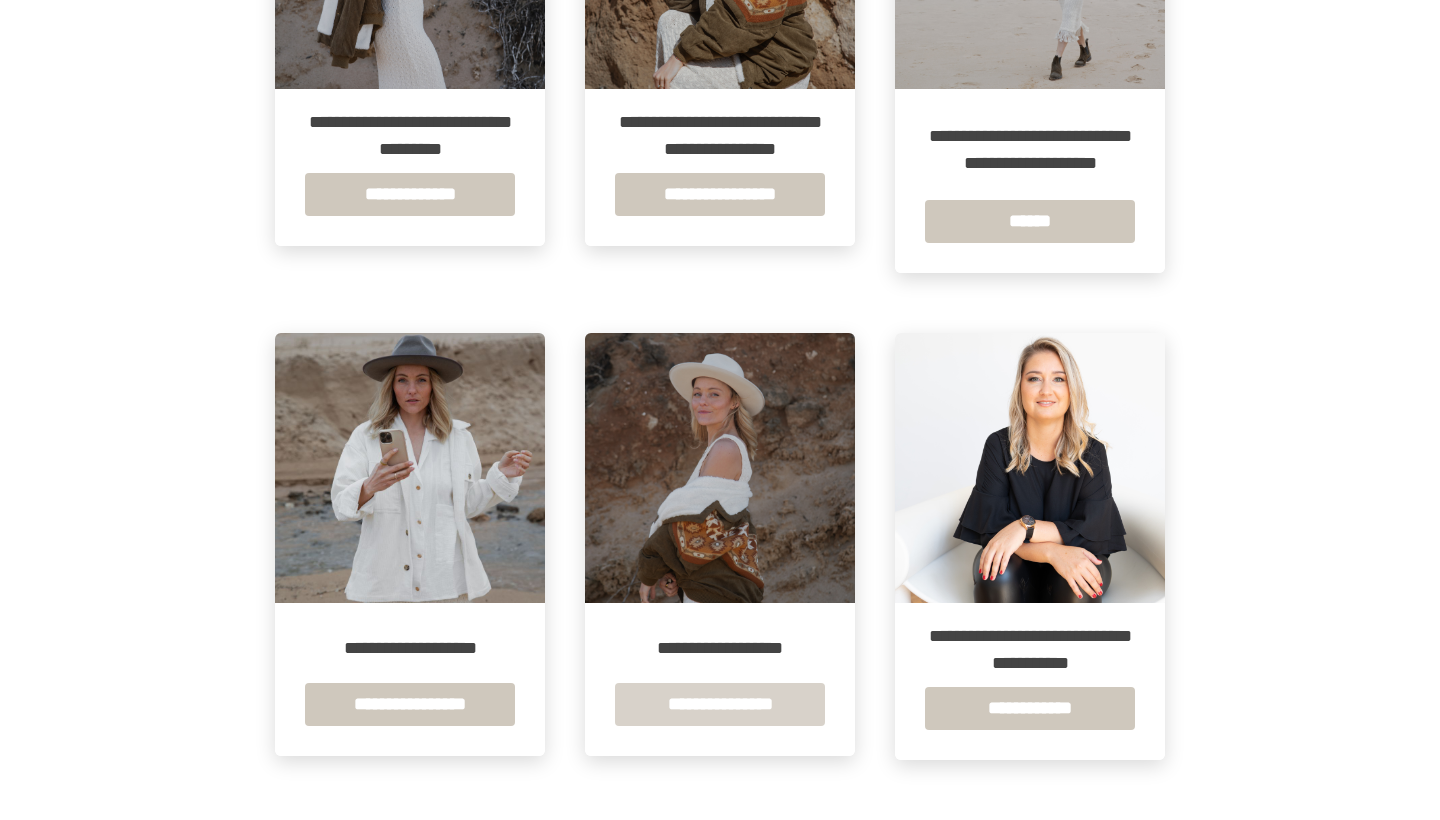click on "**********" at bounding box center [720, 704] 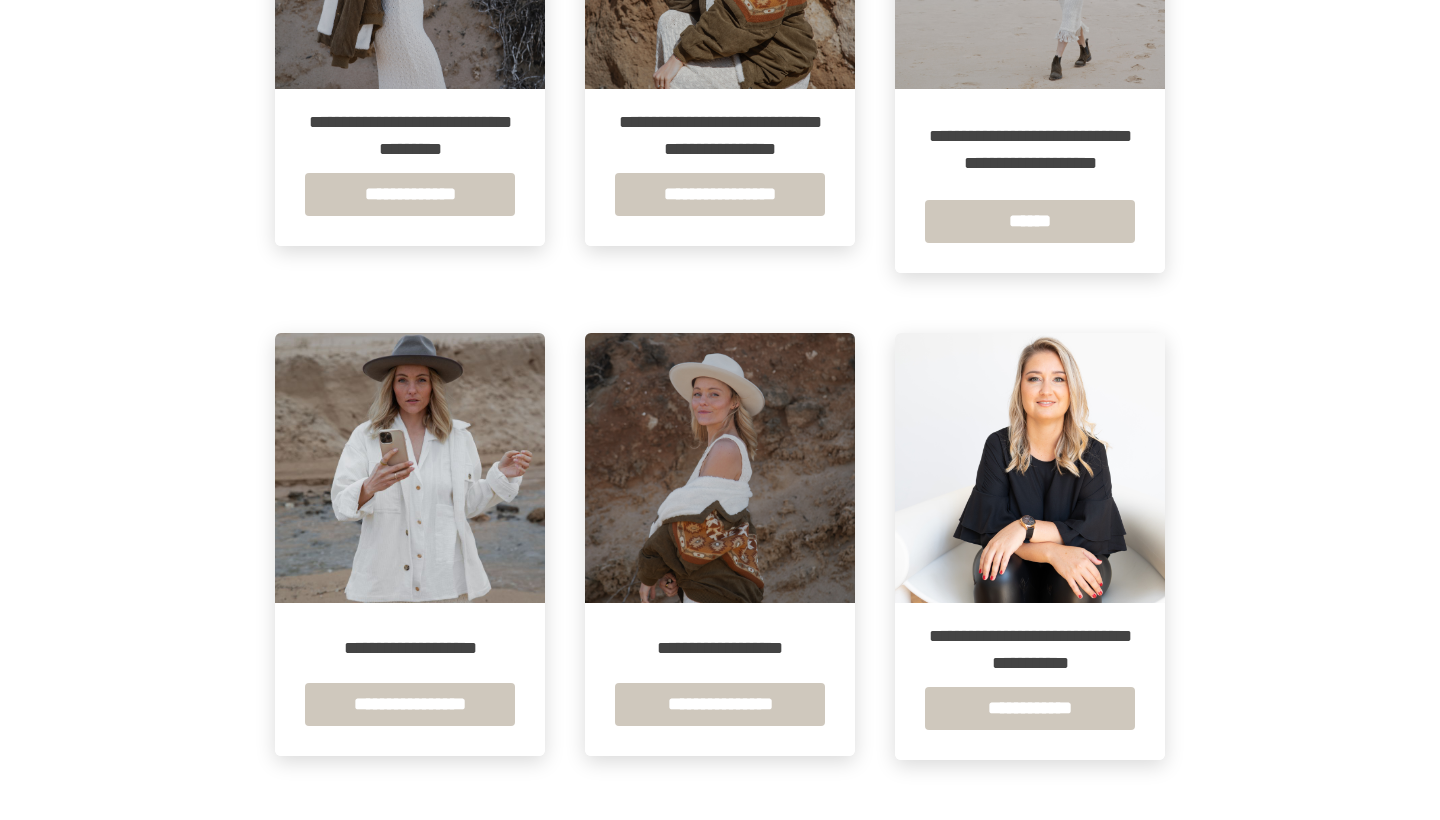 scroll, scrollTop: 0, scrollLeft: 0, axis: both 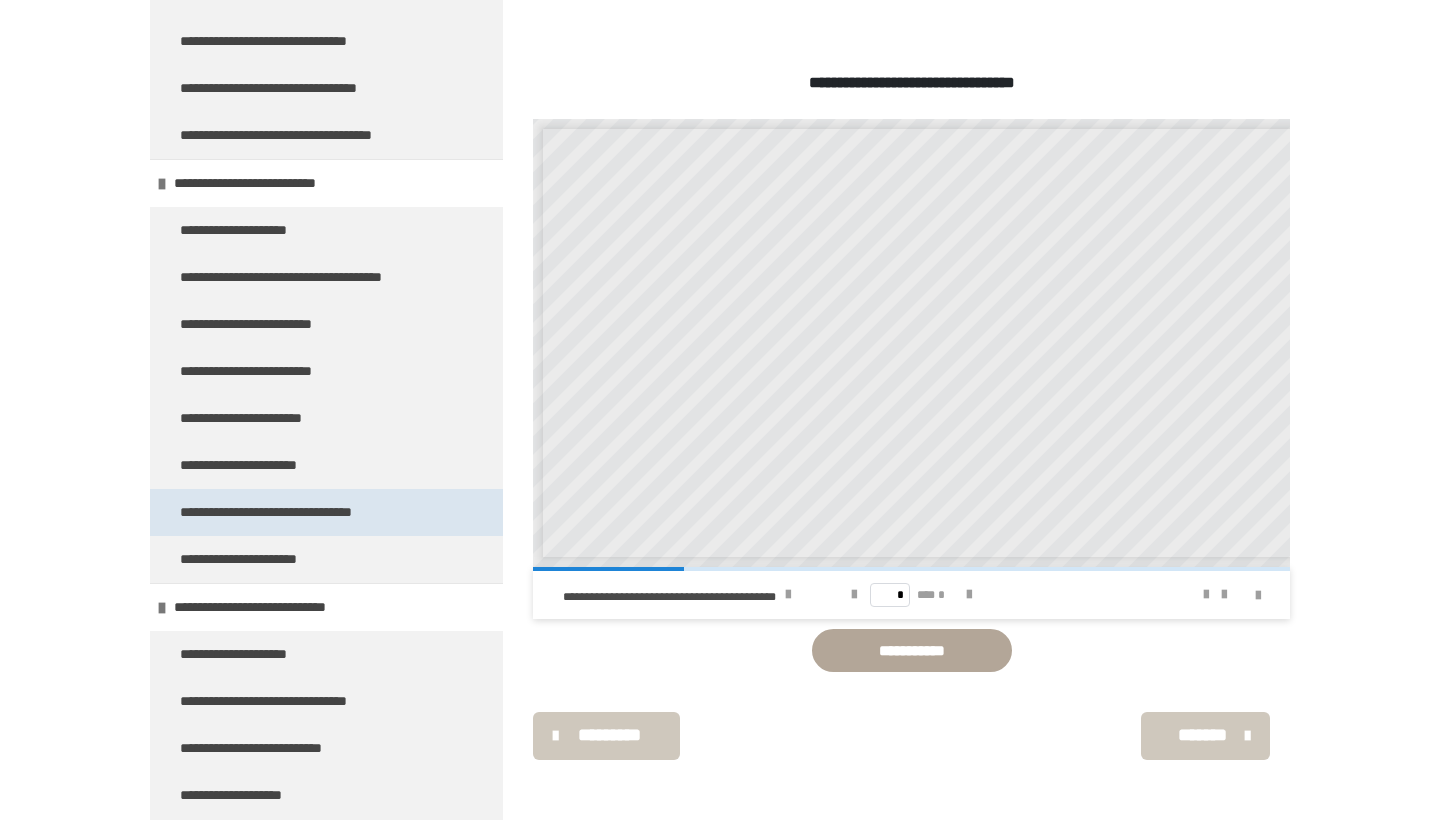click on "**********" at bounding box center [298, 512] 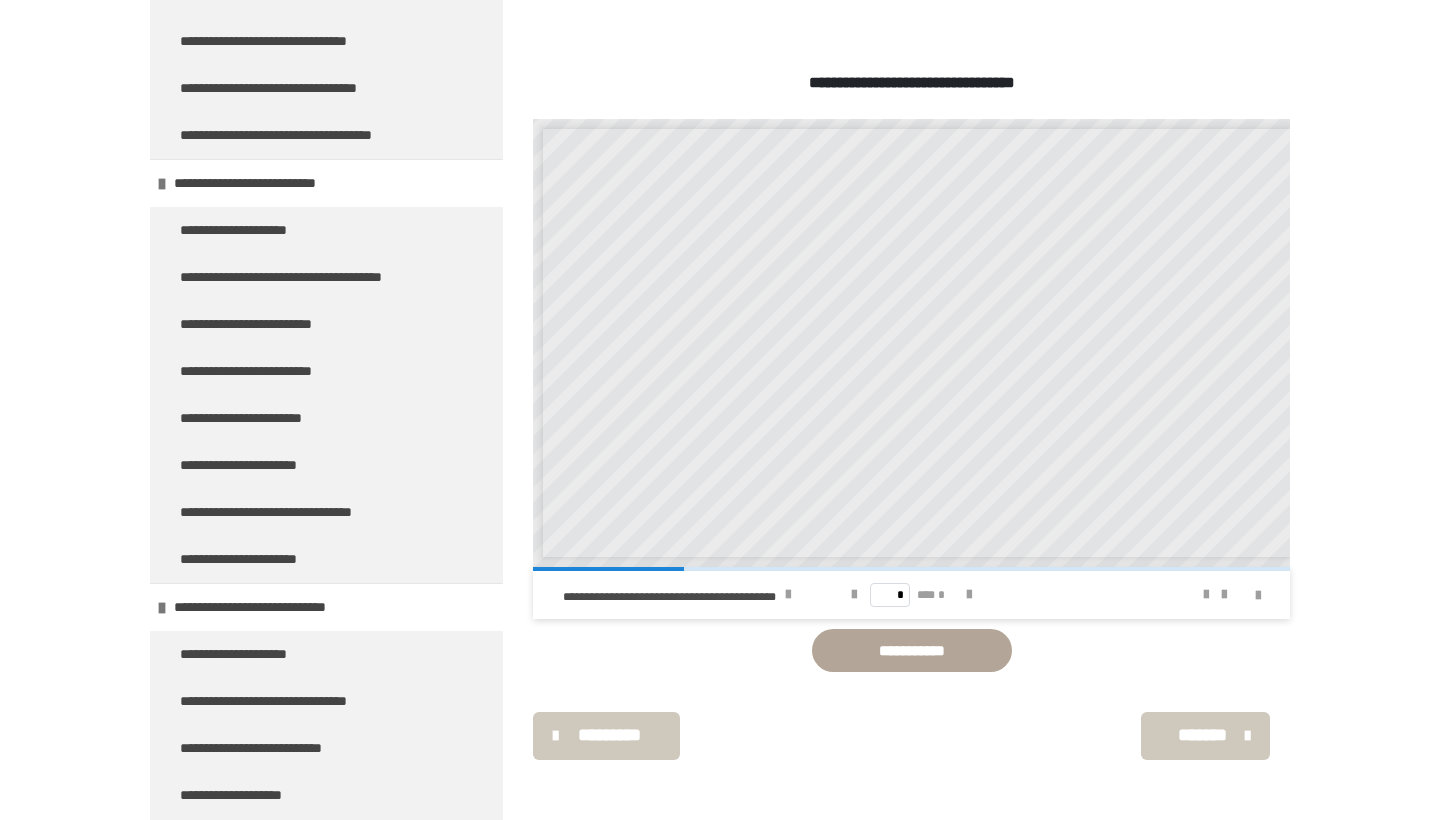 scroll, scrollTop: 270, scrollLeft: 0, axis: vertical 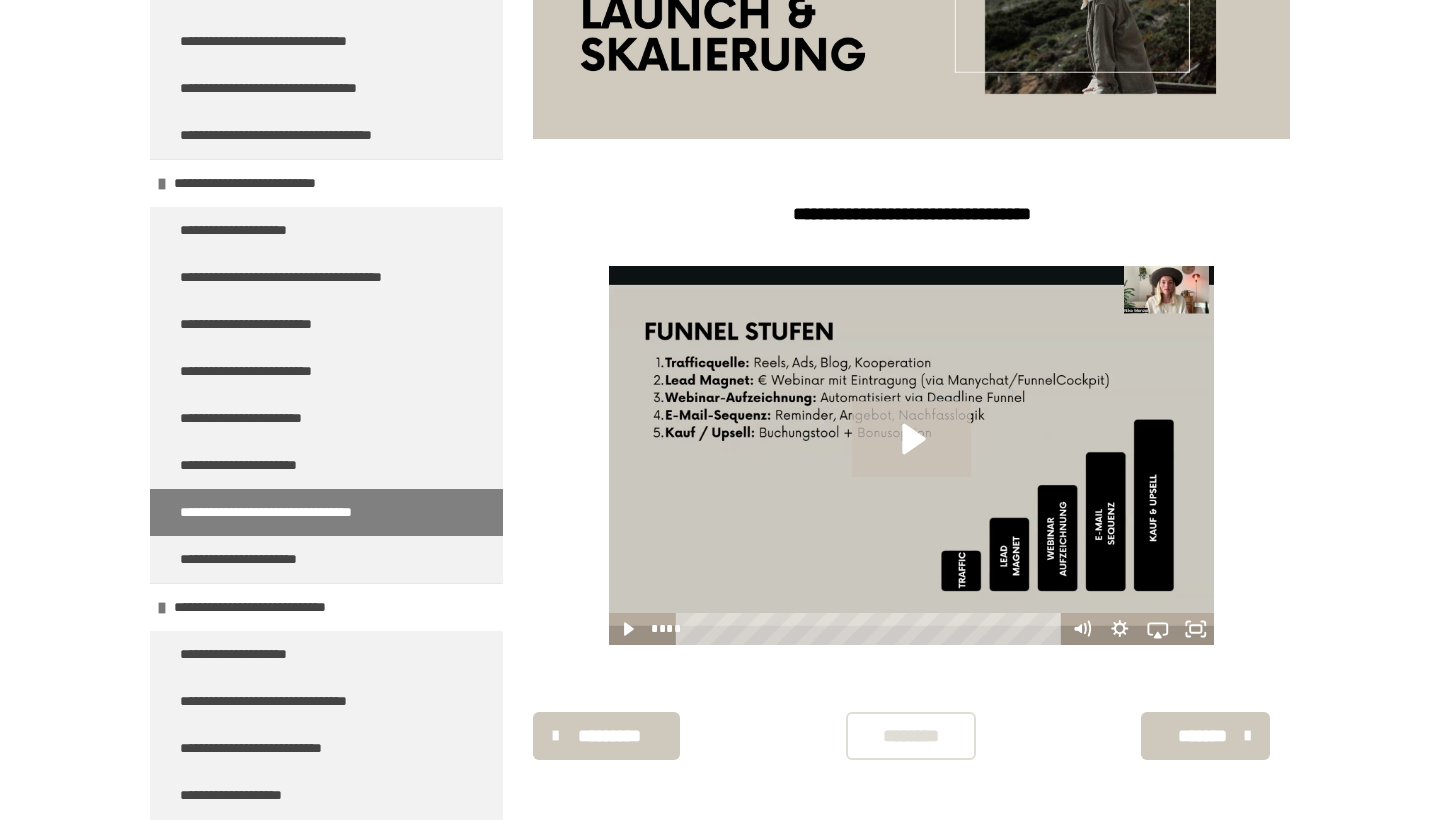 click 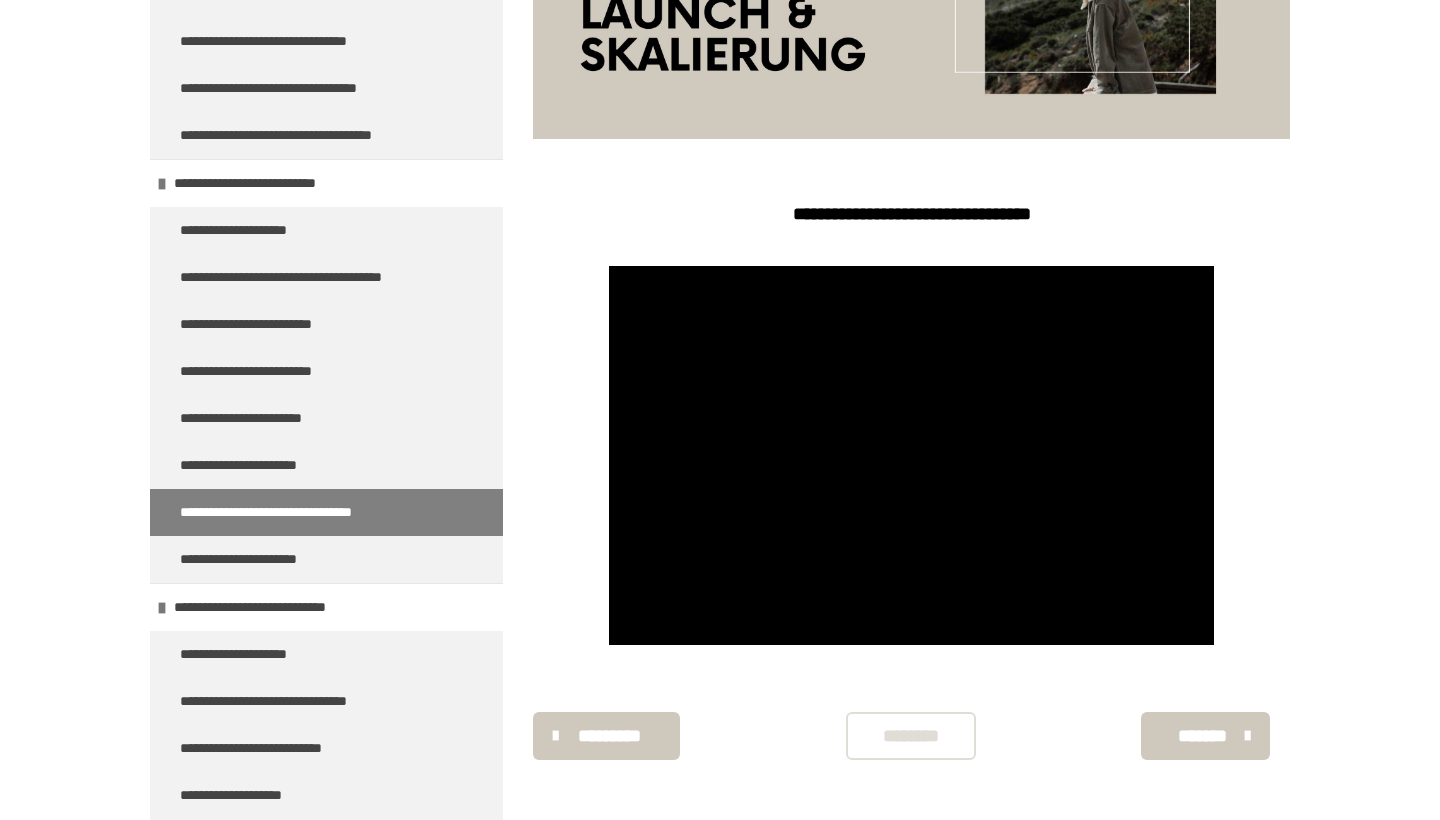 scroll, scrollTop: 423, scrollLeft: 0, axis: vertical 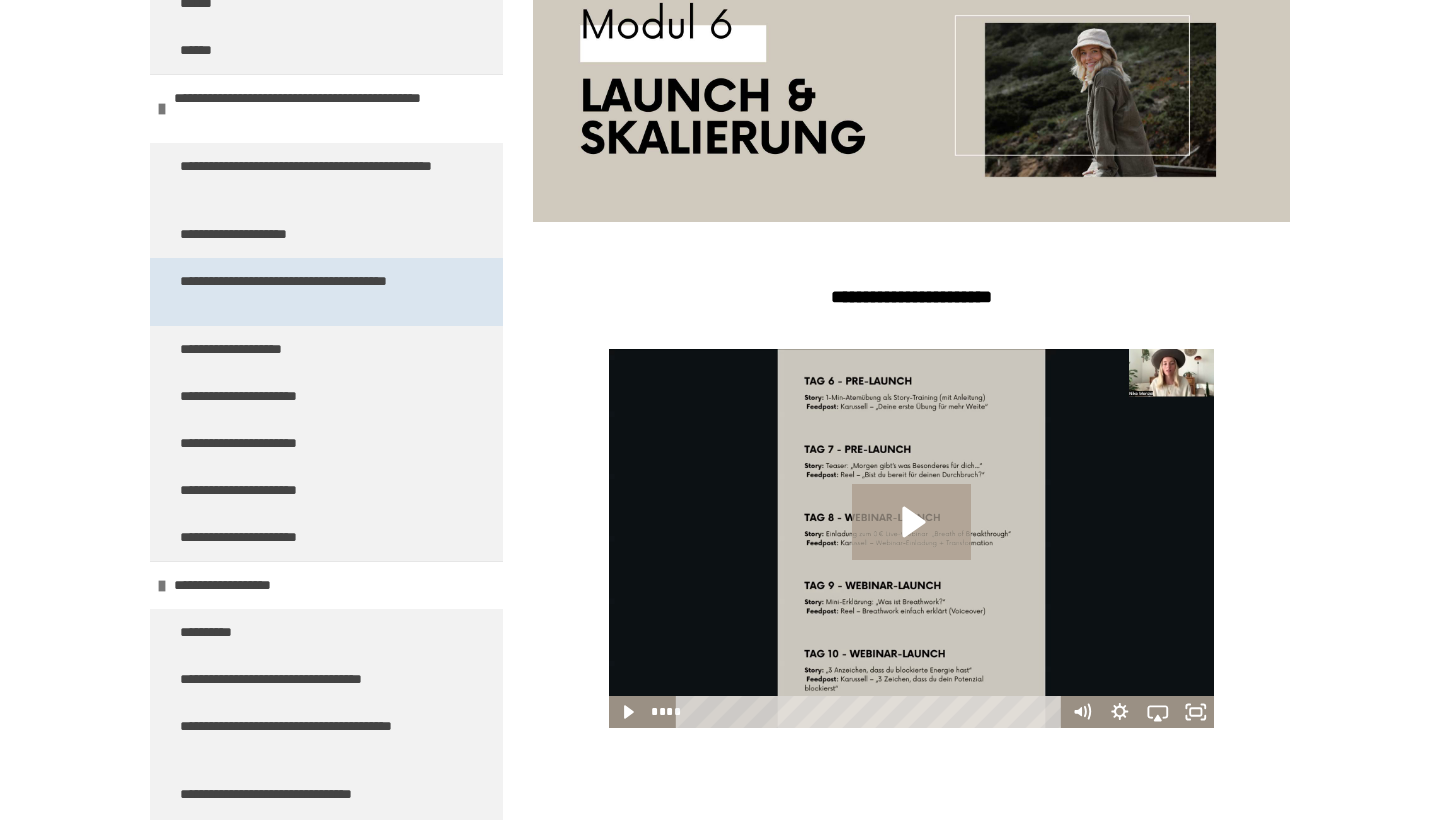 click on "**********" at bounding box center (318, 292) 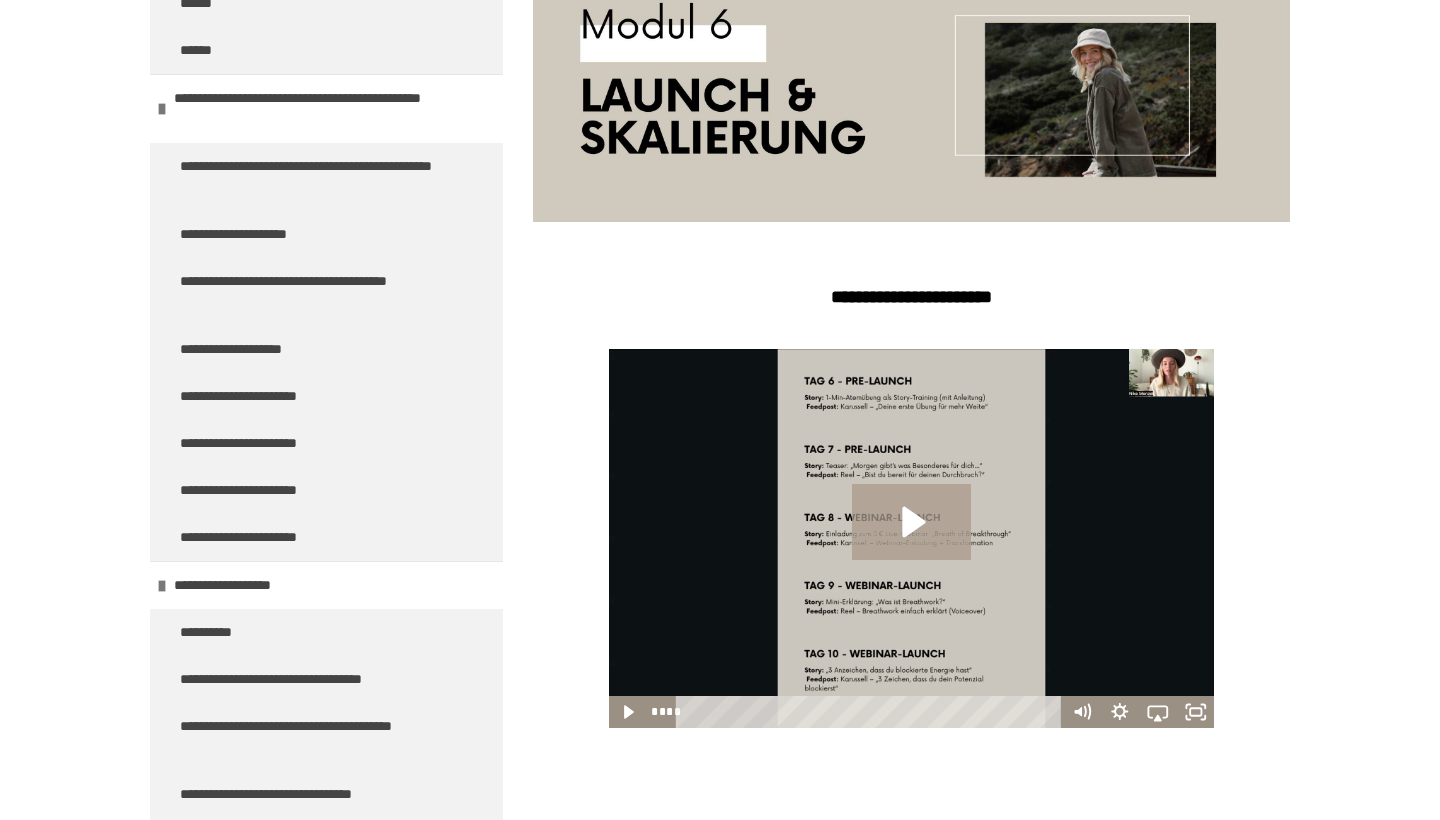 scroll, scrollTop: 270, scrollLeft: 0, axis: vertical 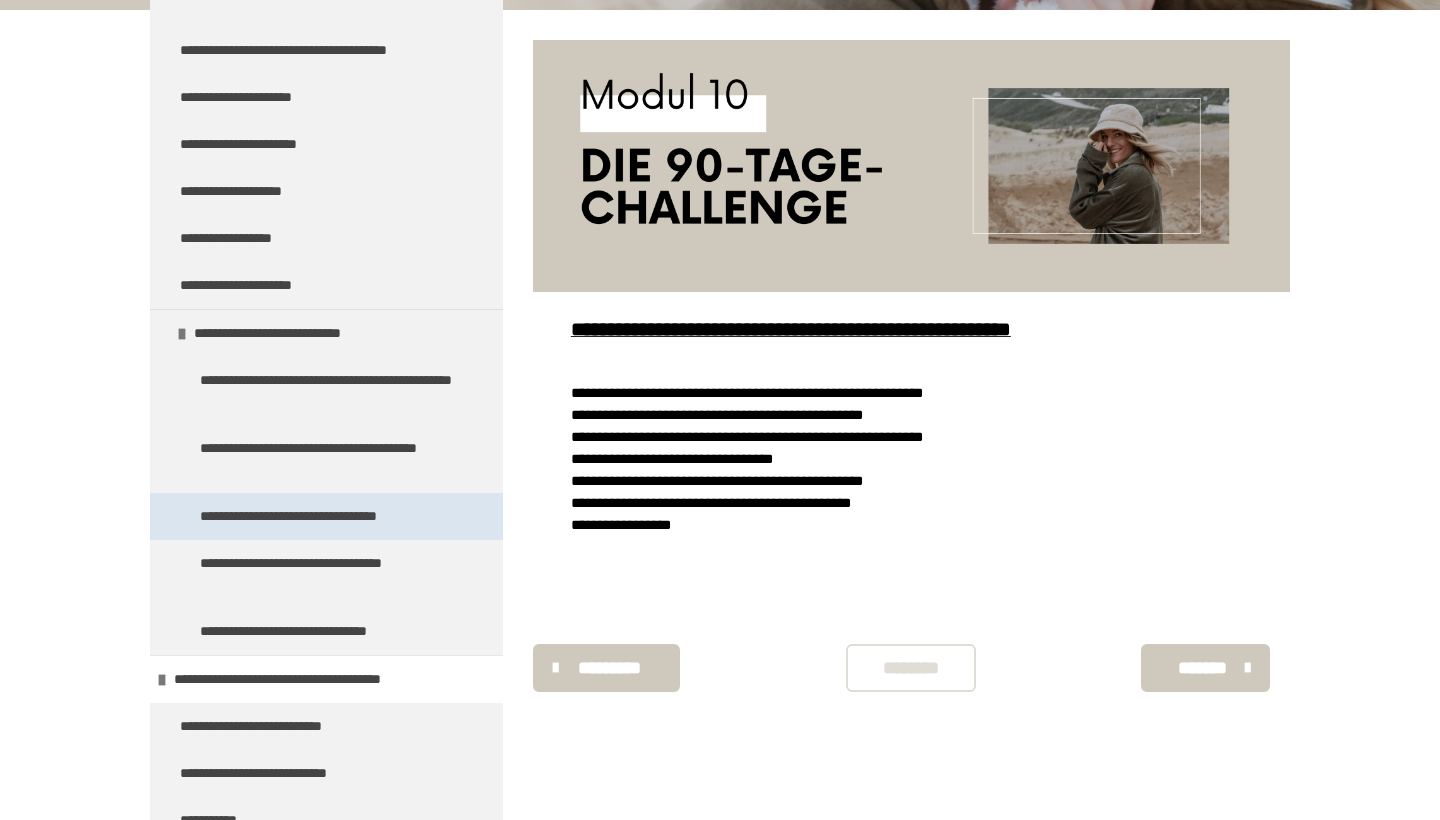 click on "**********" at bounding box center [326, 516] 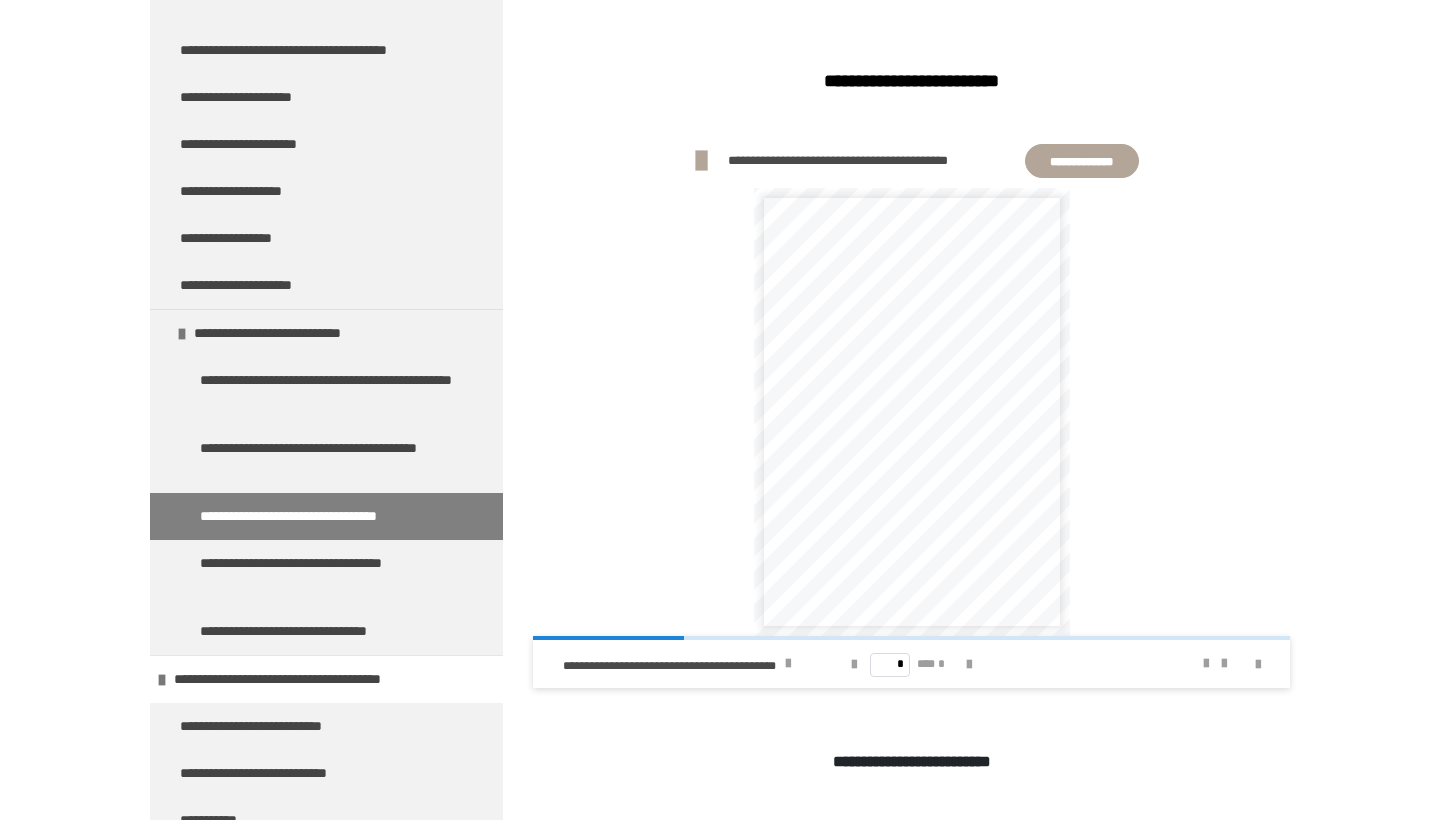 scroll, scrollTop: 735, scrollLeft: 0, axis: vertical 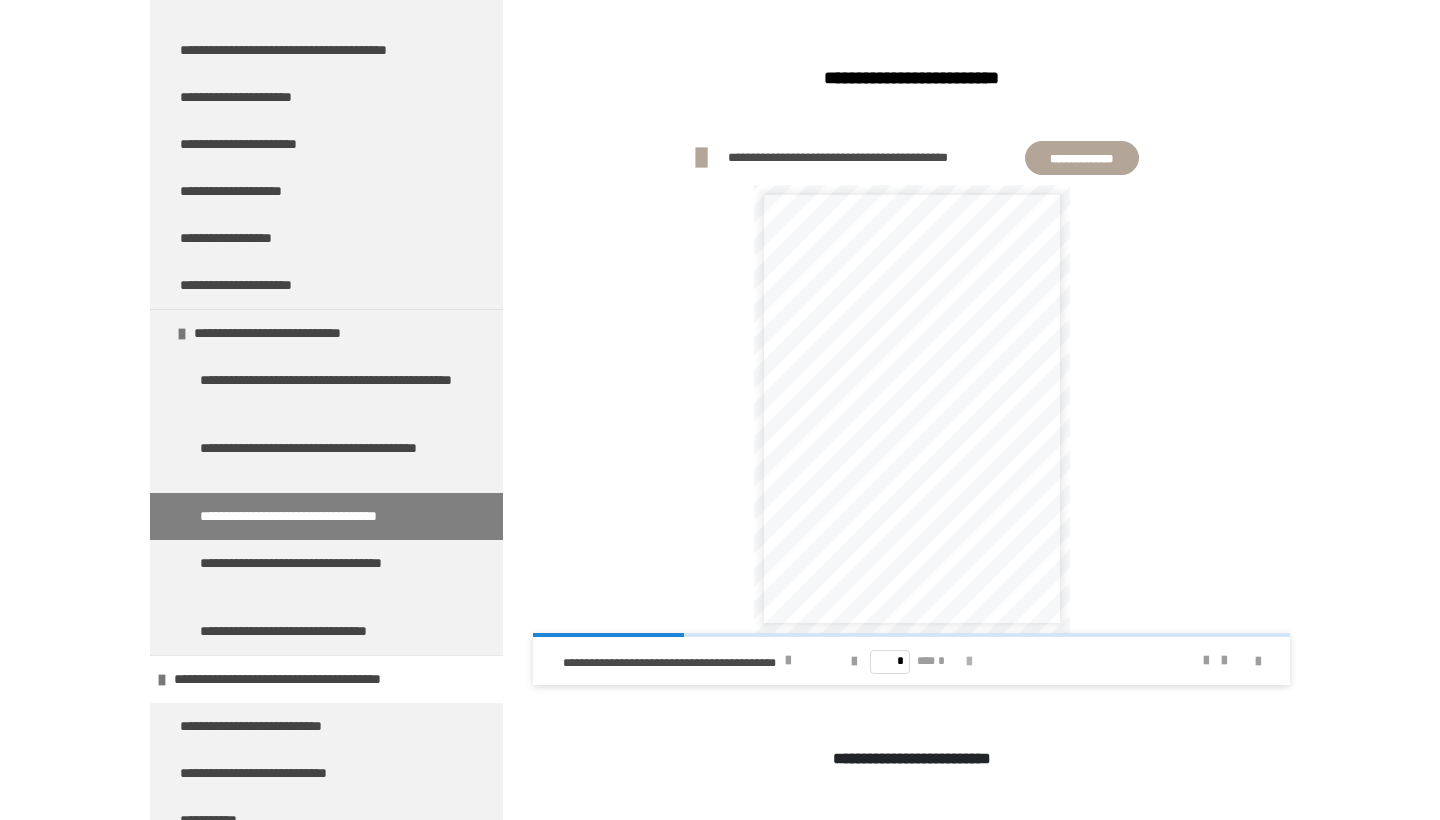 click at bounding box center [969, 662] 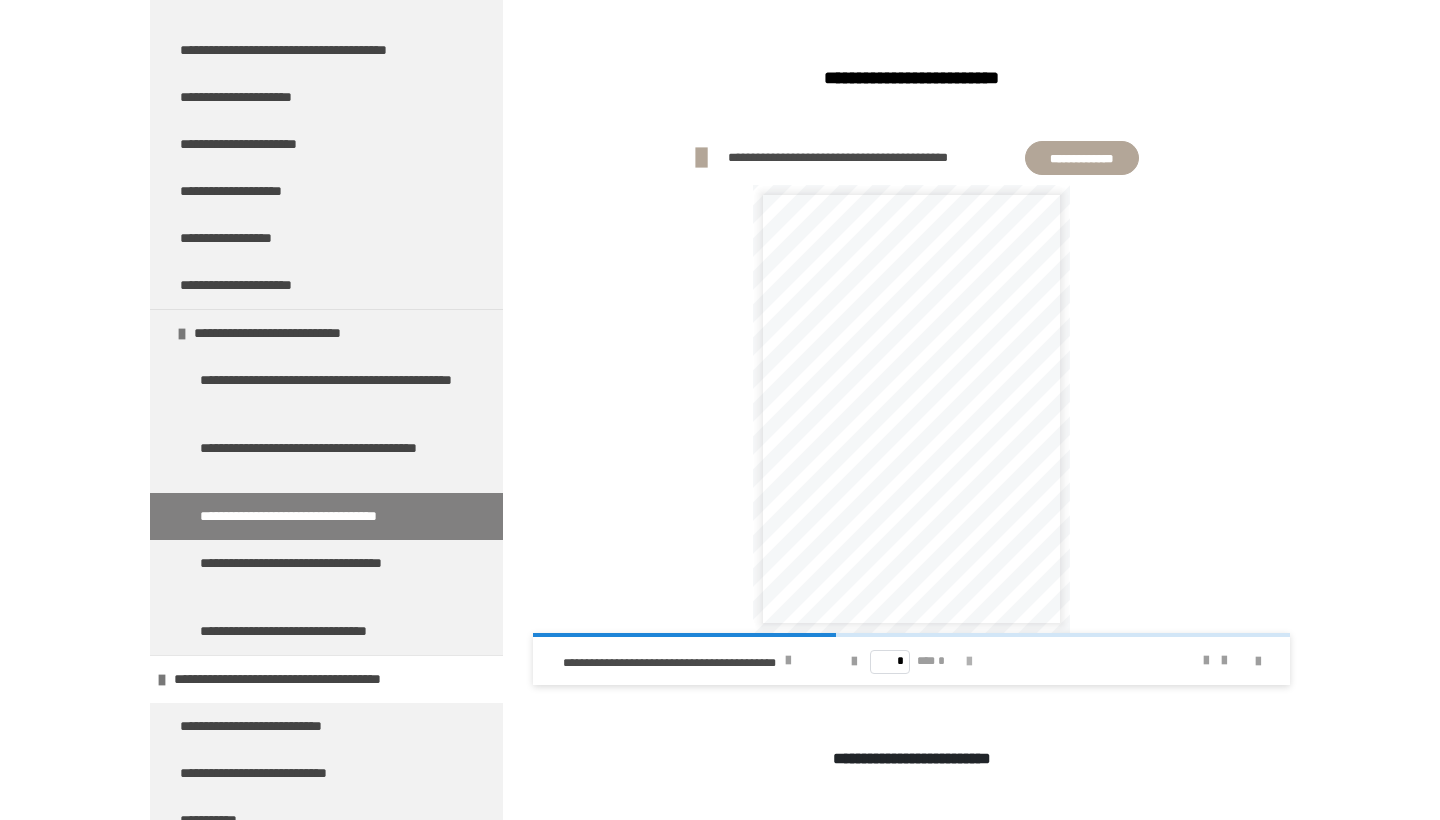 click at bounding box center [969, 662] 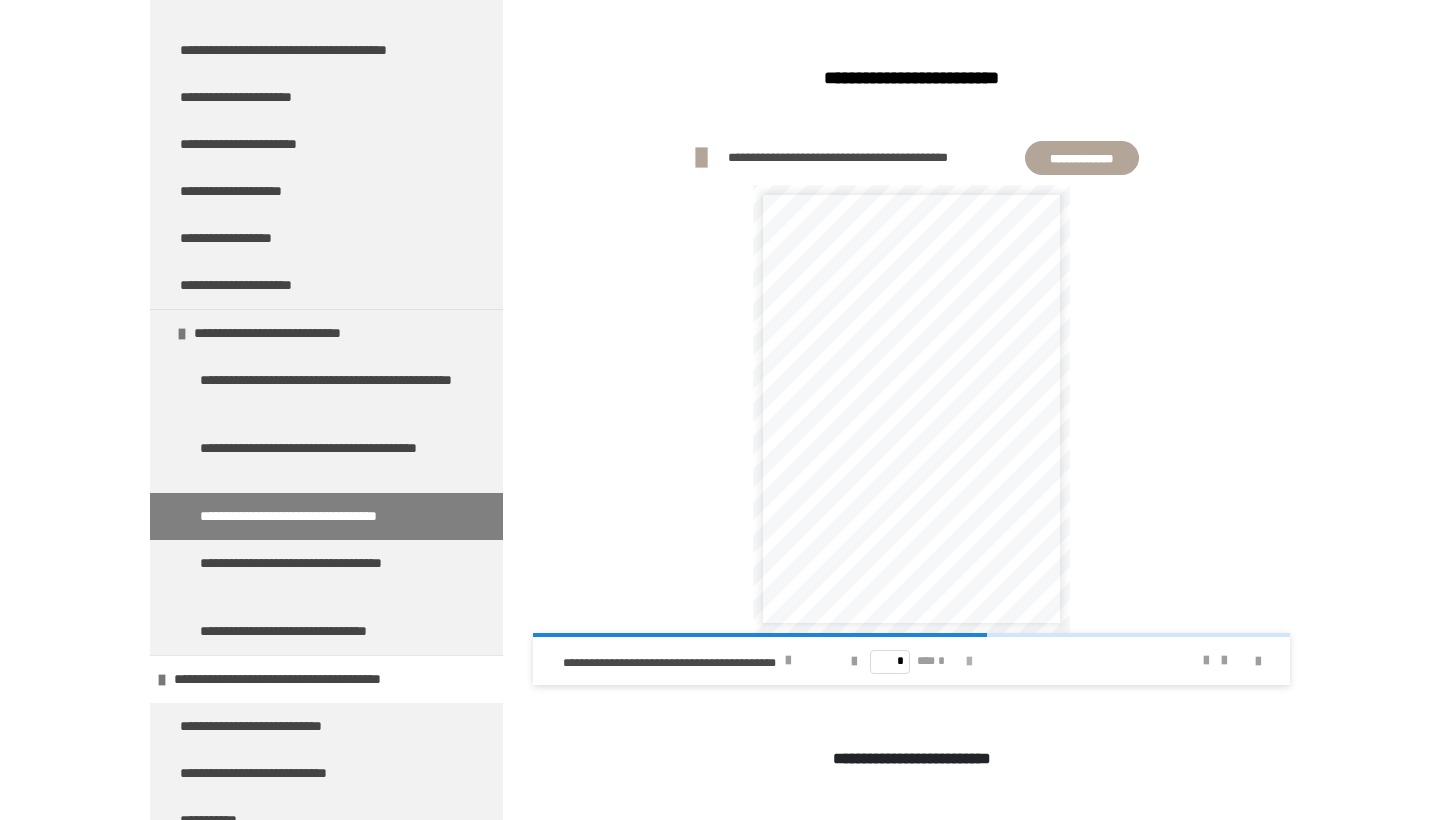 click at bounding box center (969, 662) 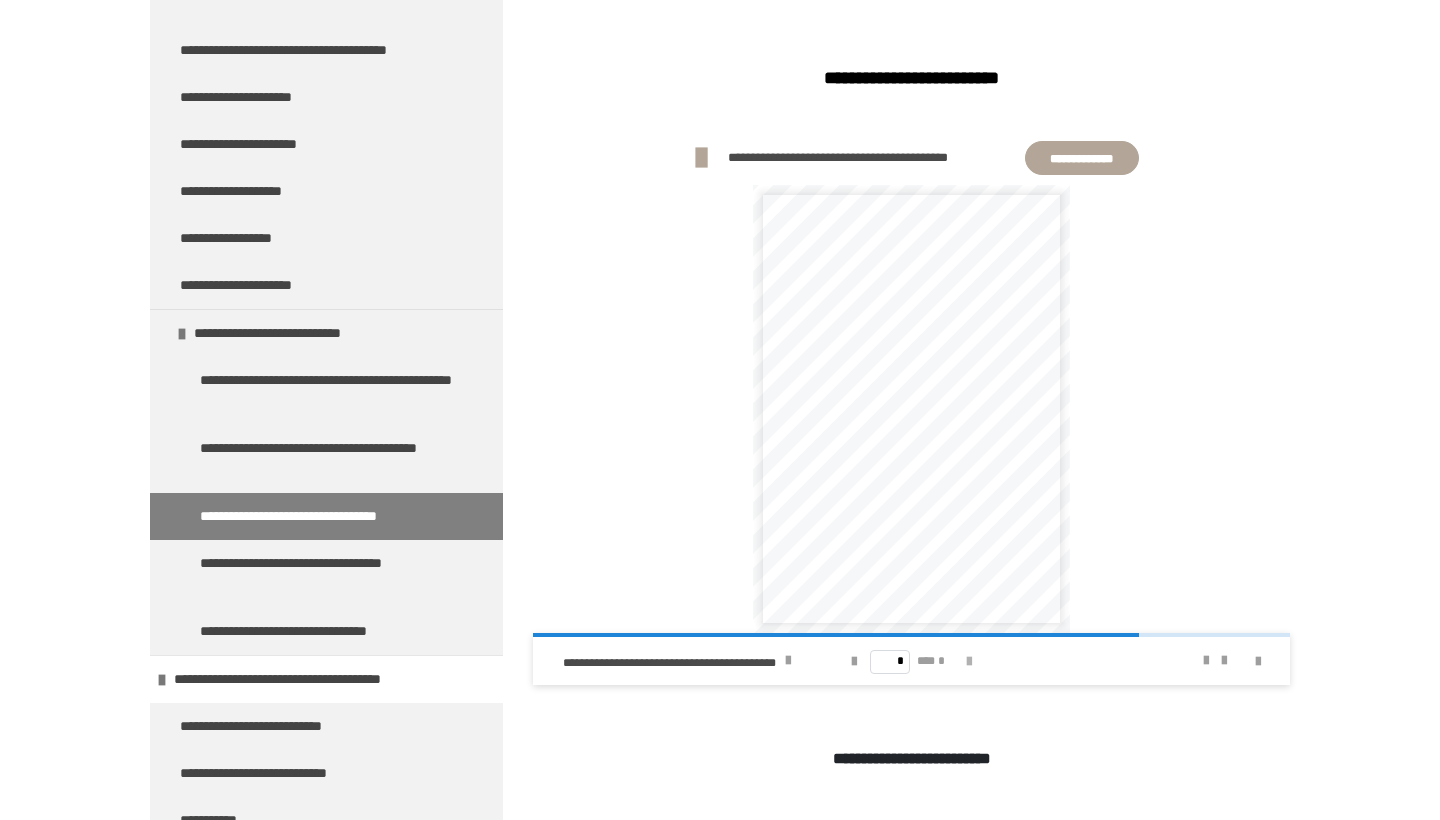 click at bounding box center [969, 662] 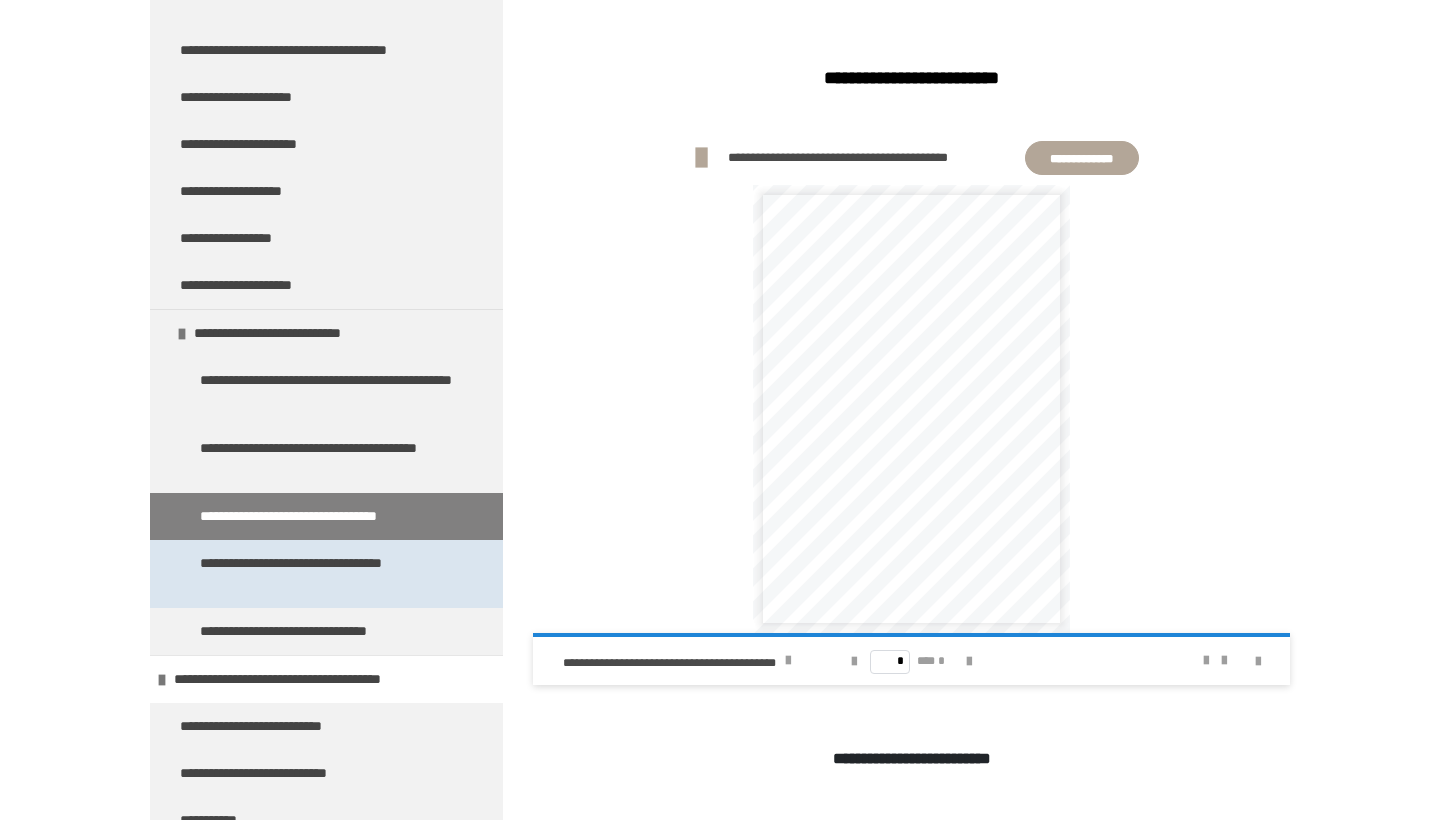 click on "**********" at bounding box center [328, 574] 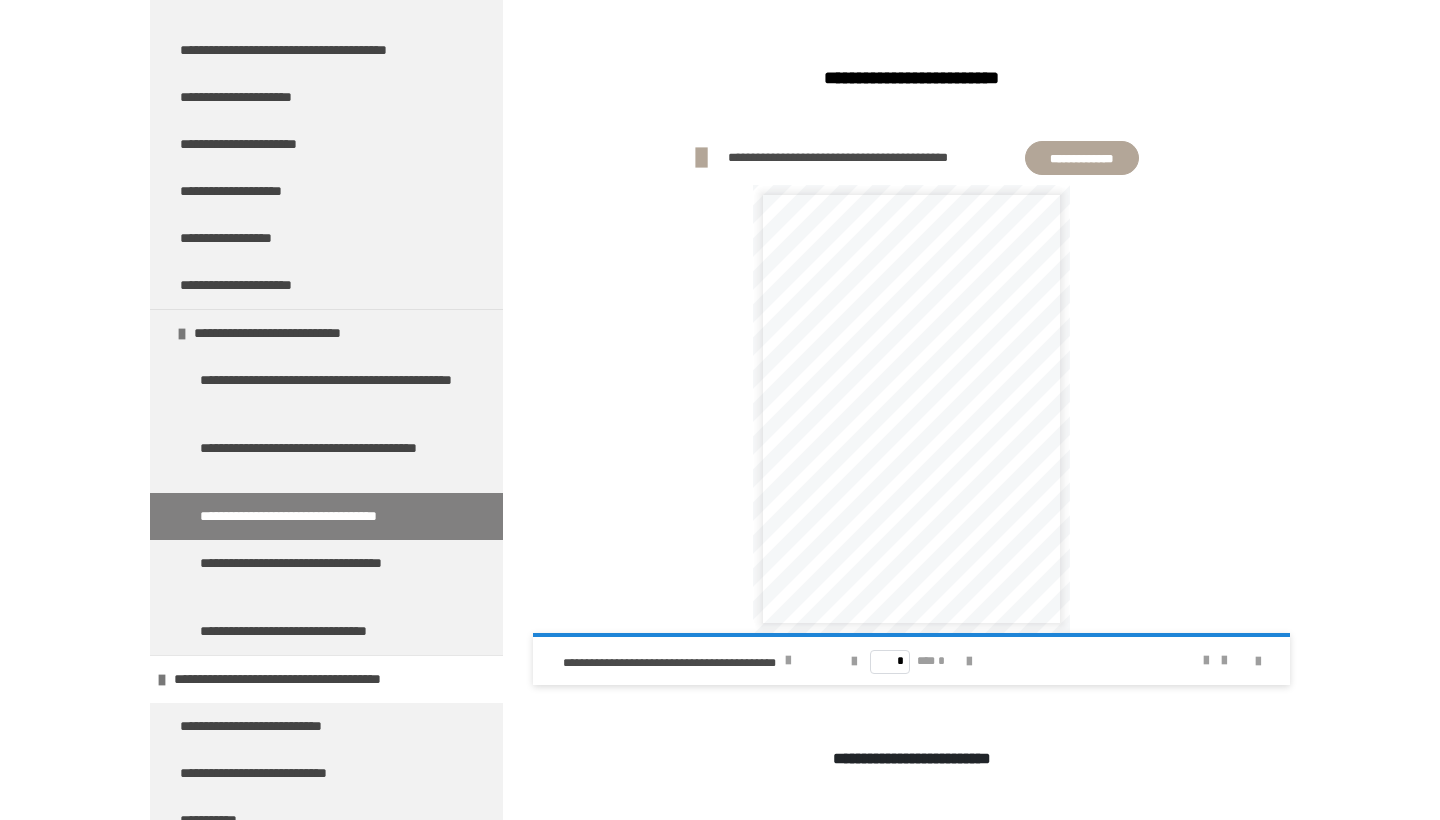 scroll, scrollTop: 270, scrollLeft: 0, axis: vertical 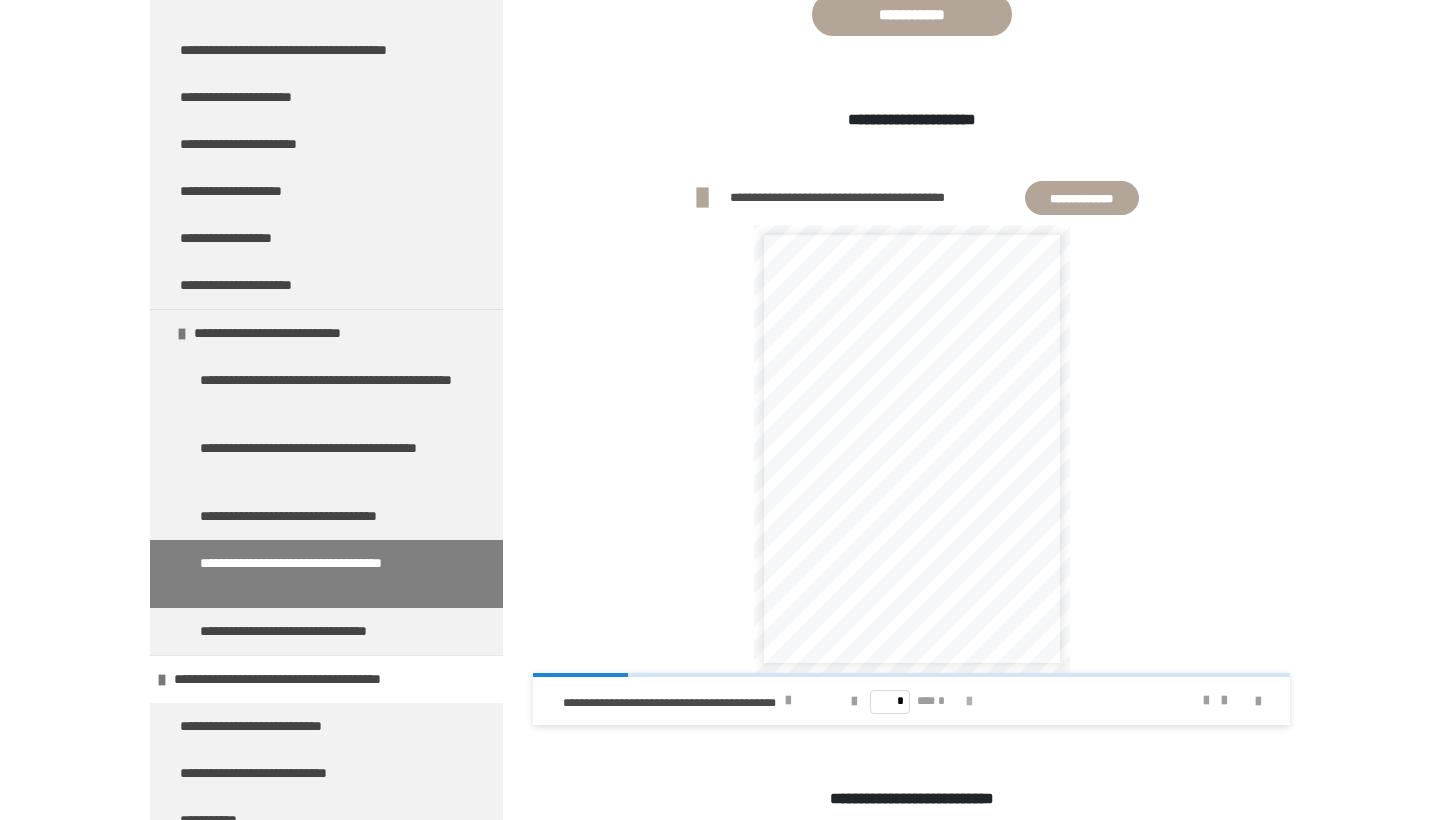click at bounding box center [969, 702] 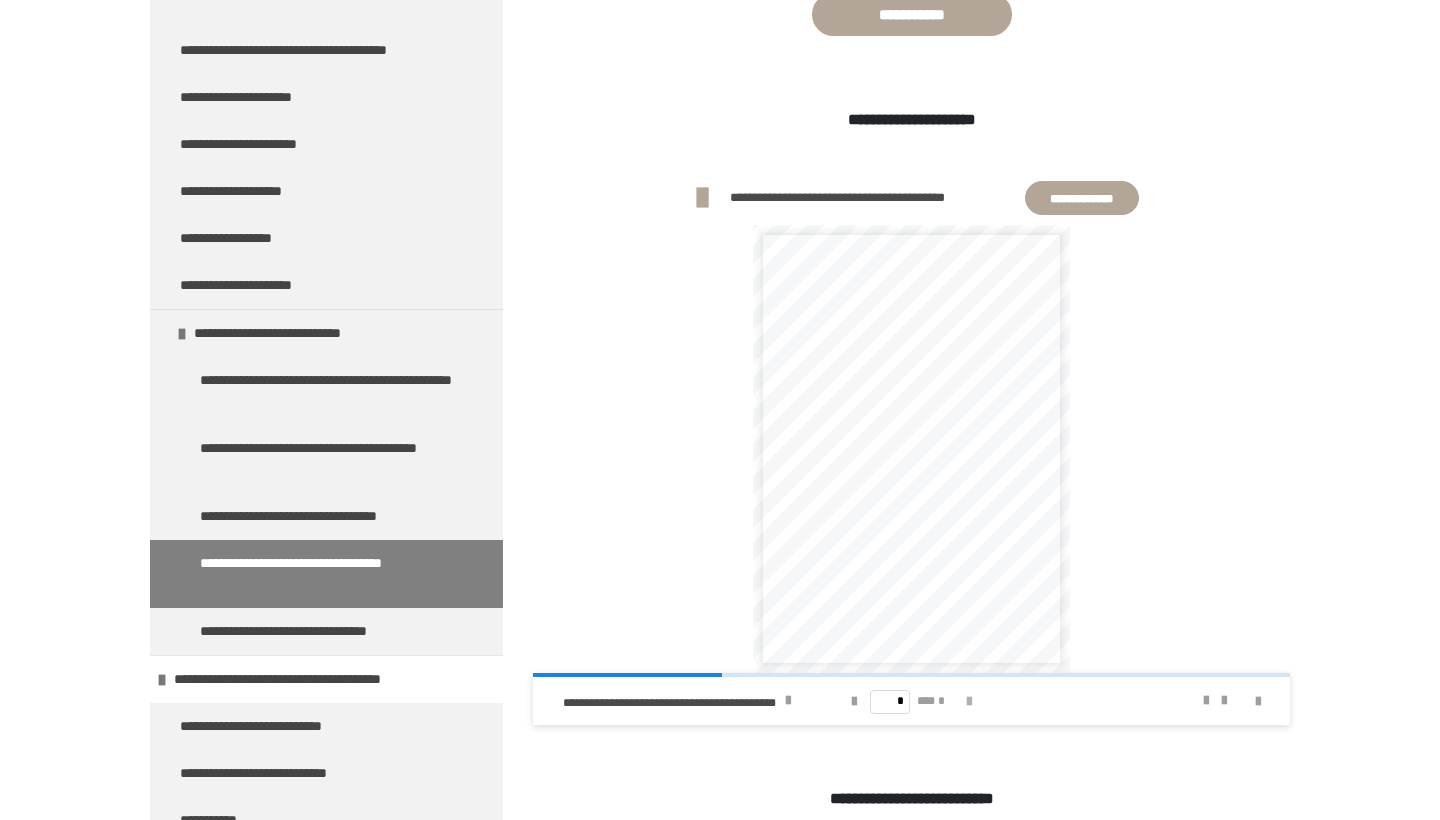 click at bounding box center (969, 702) 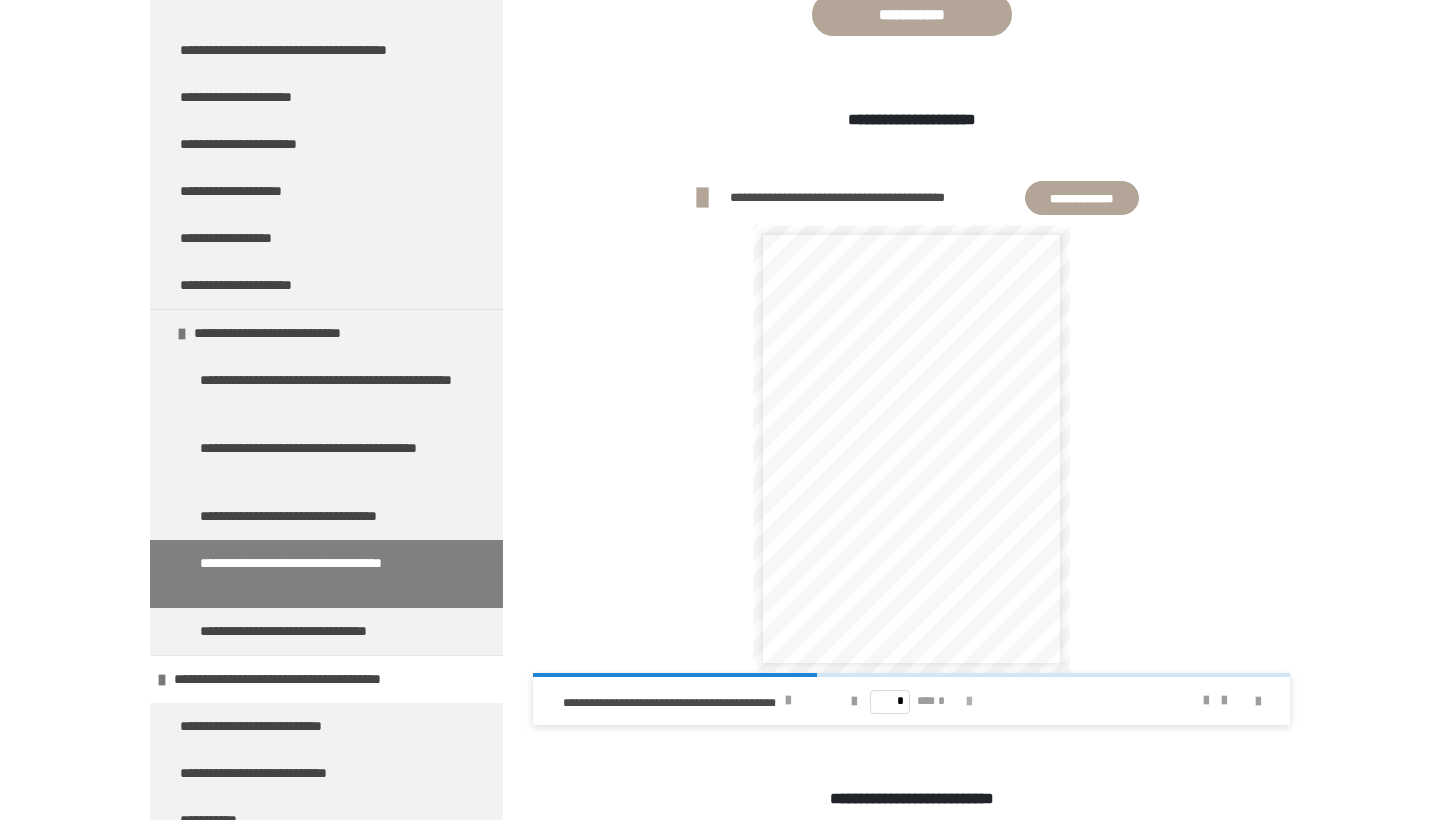 click at bounding box center (969, 702) 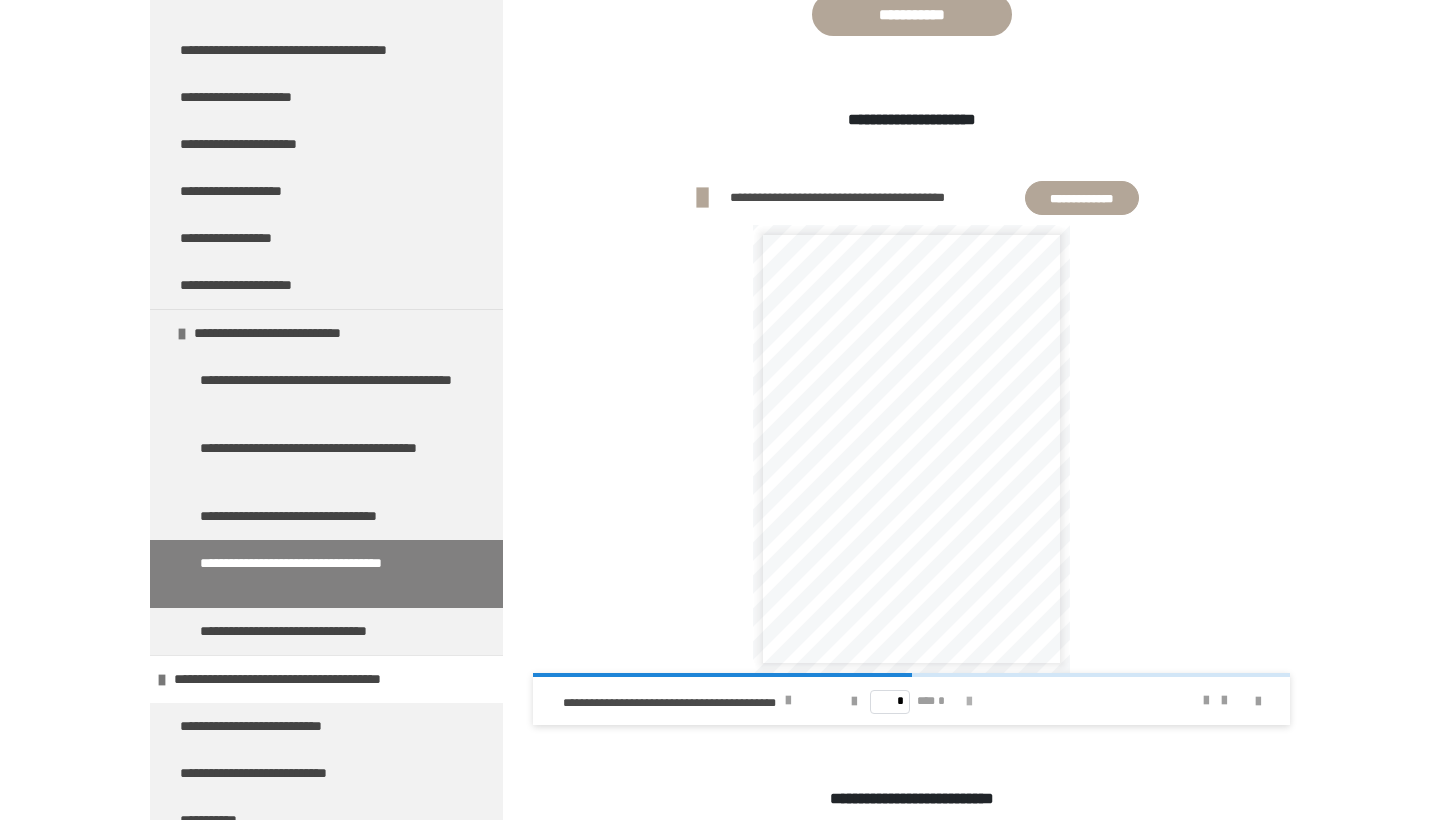 click at bounding box center (969, 702) 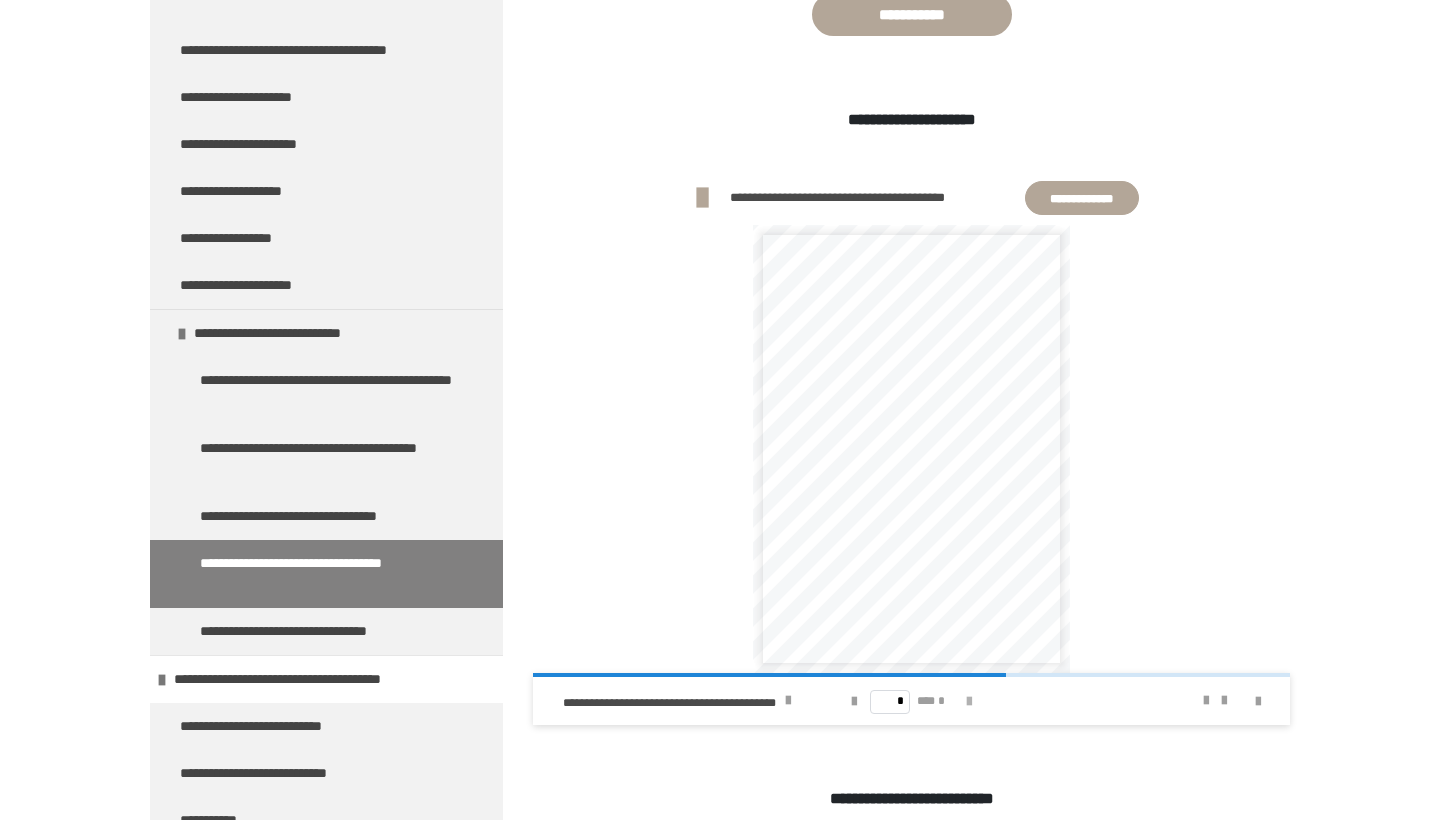 click at bounding box center [969, 702] 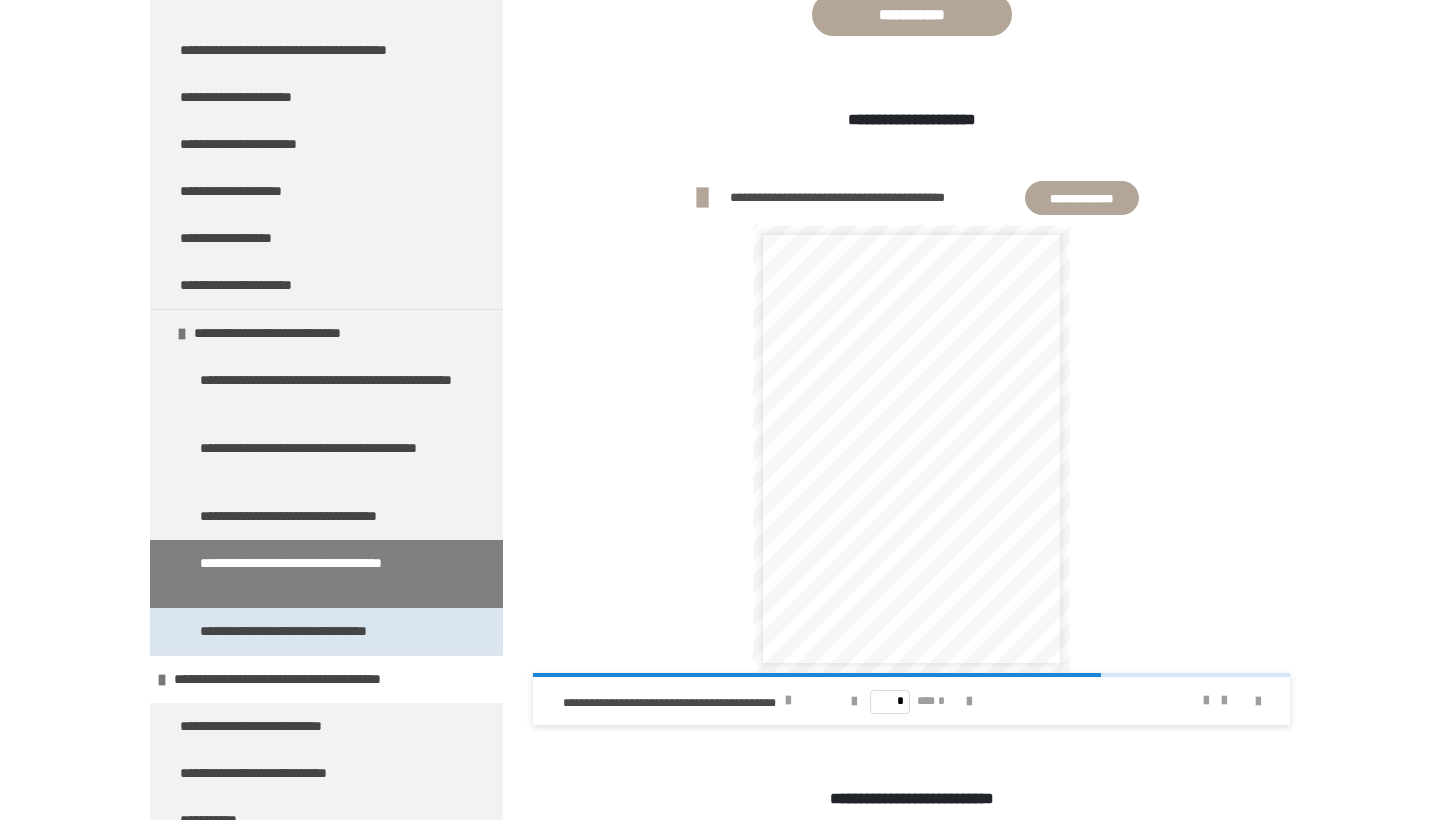 click on "**********" at bounding box center (319, 631) 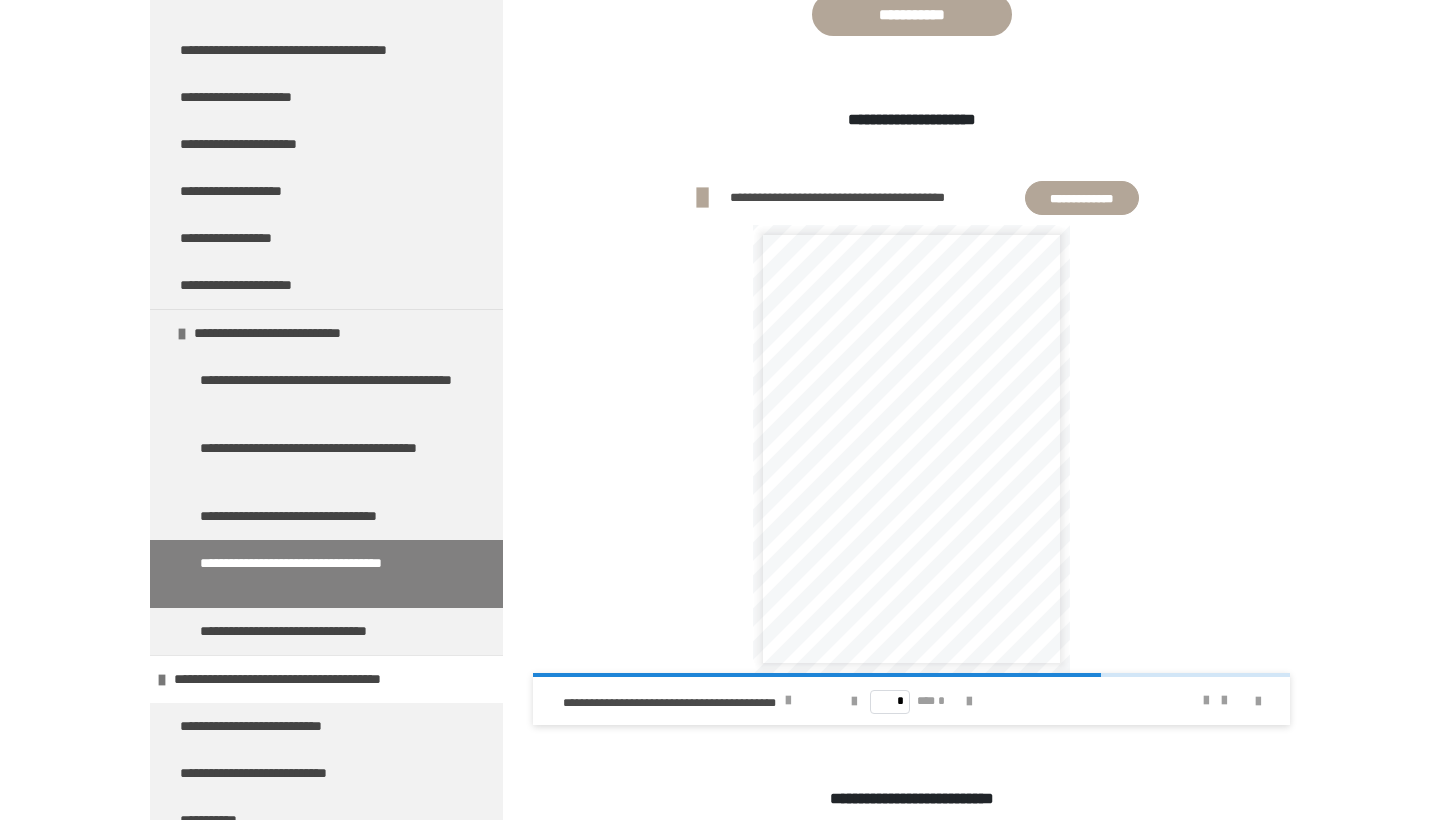 scroll, scrollTop: 270, scrollLeft: 0, axis: vertical 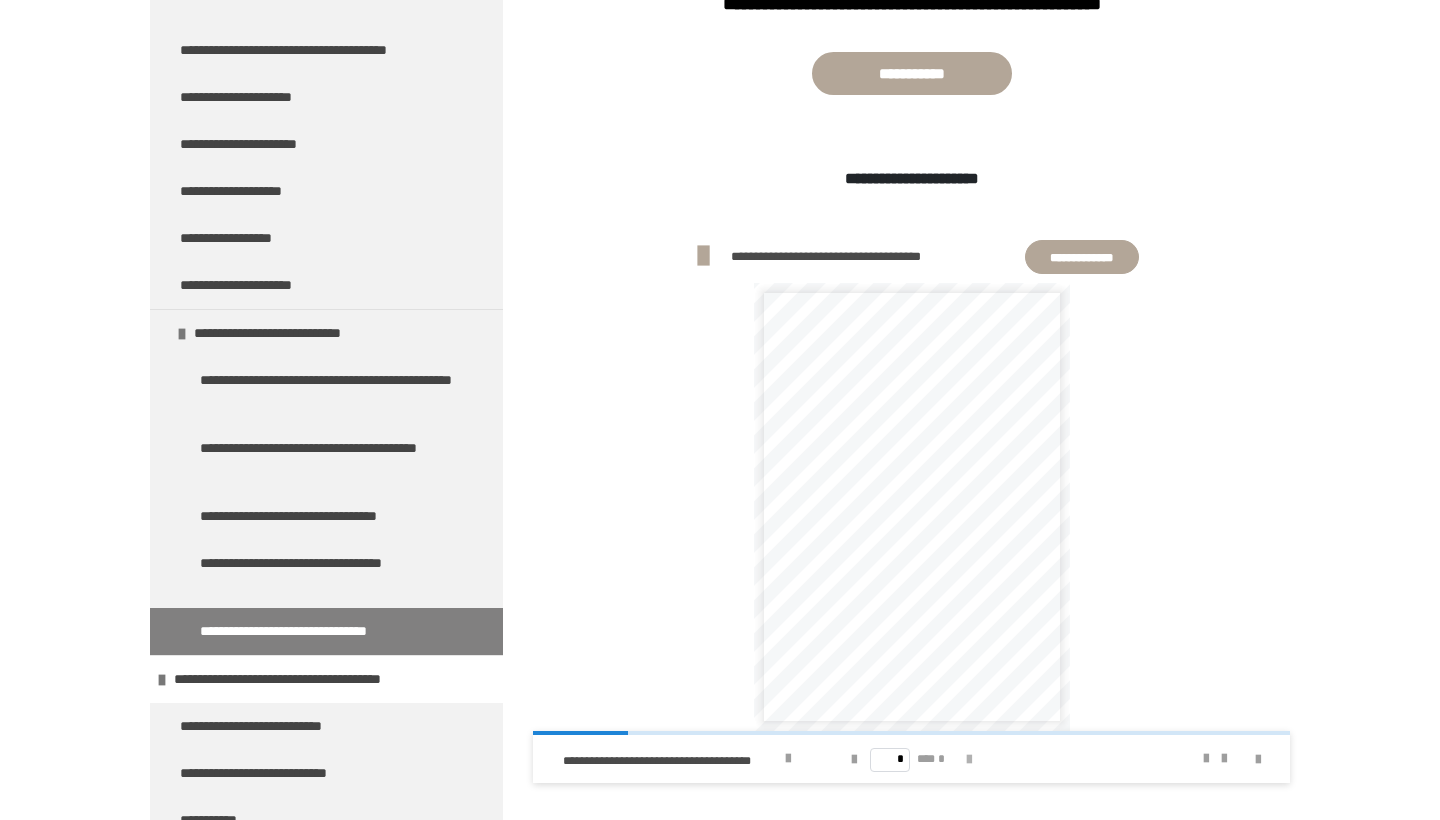 click at bounding box center [969, 759] 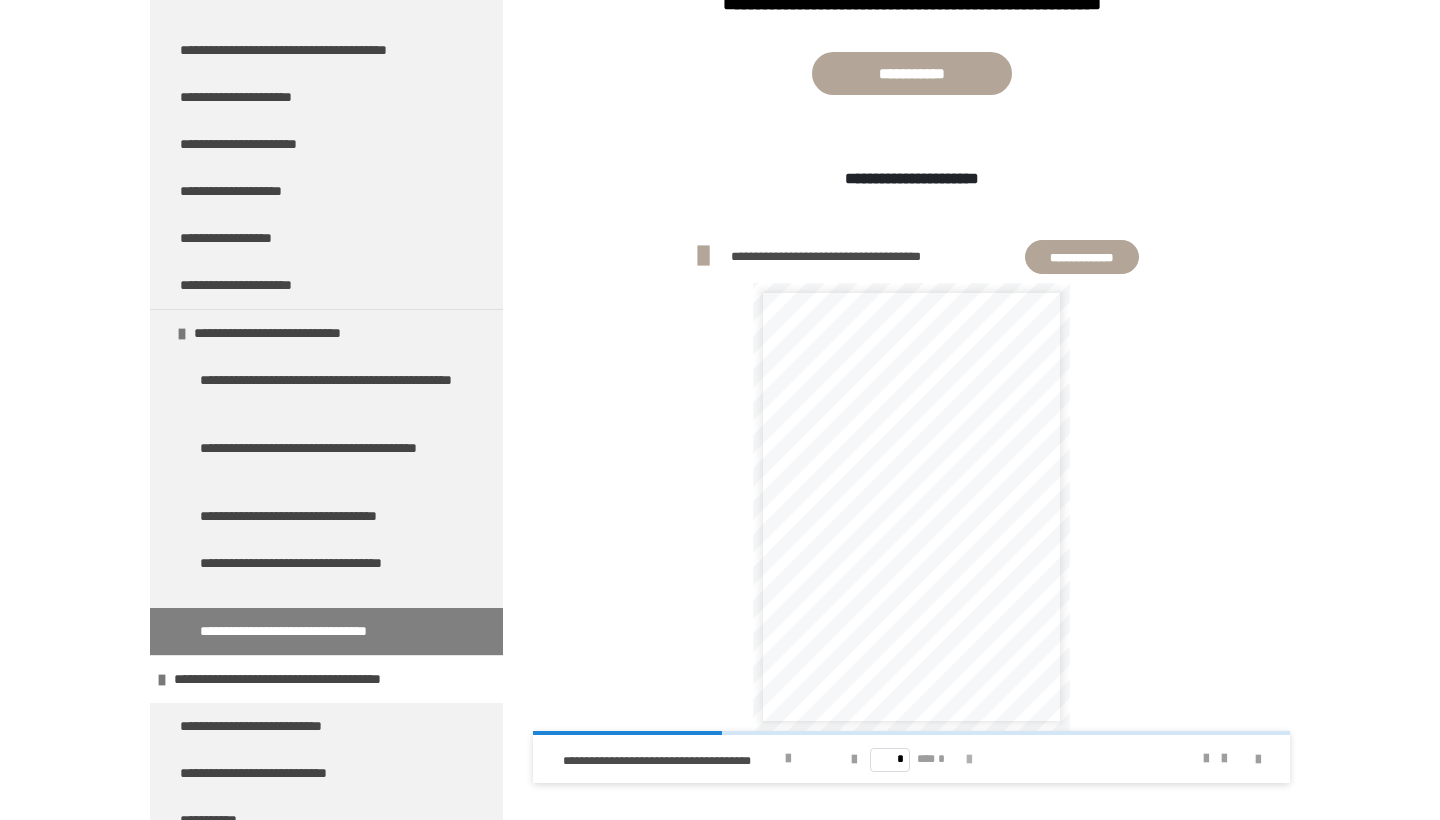 click at bounding box center [969, 760] 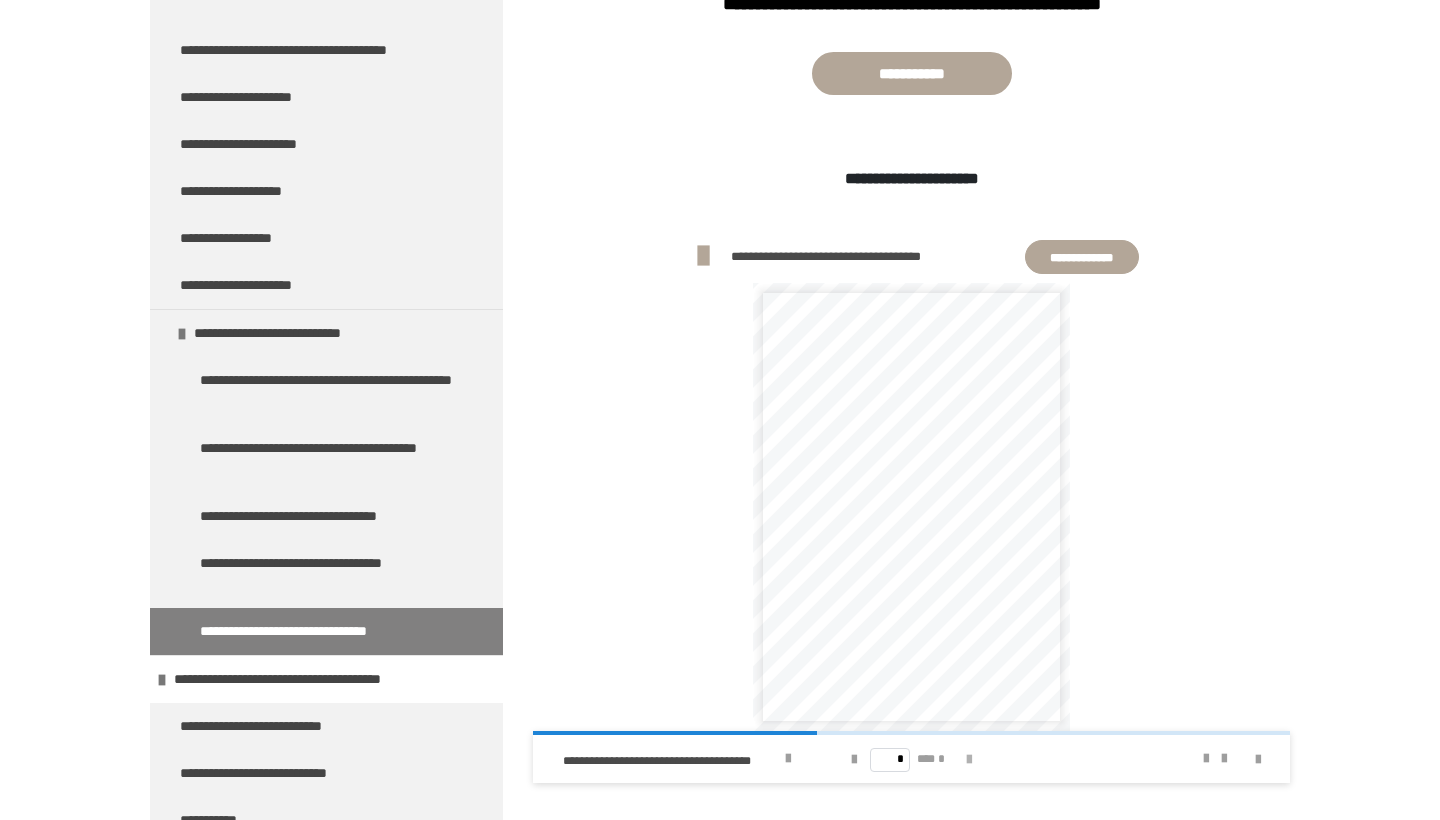 click at bounding box center (969, 760) 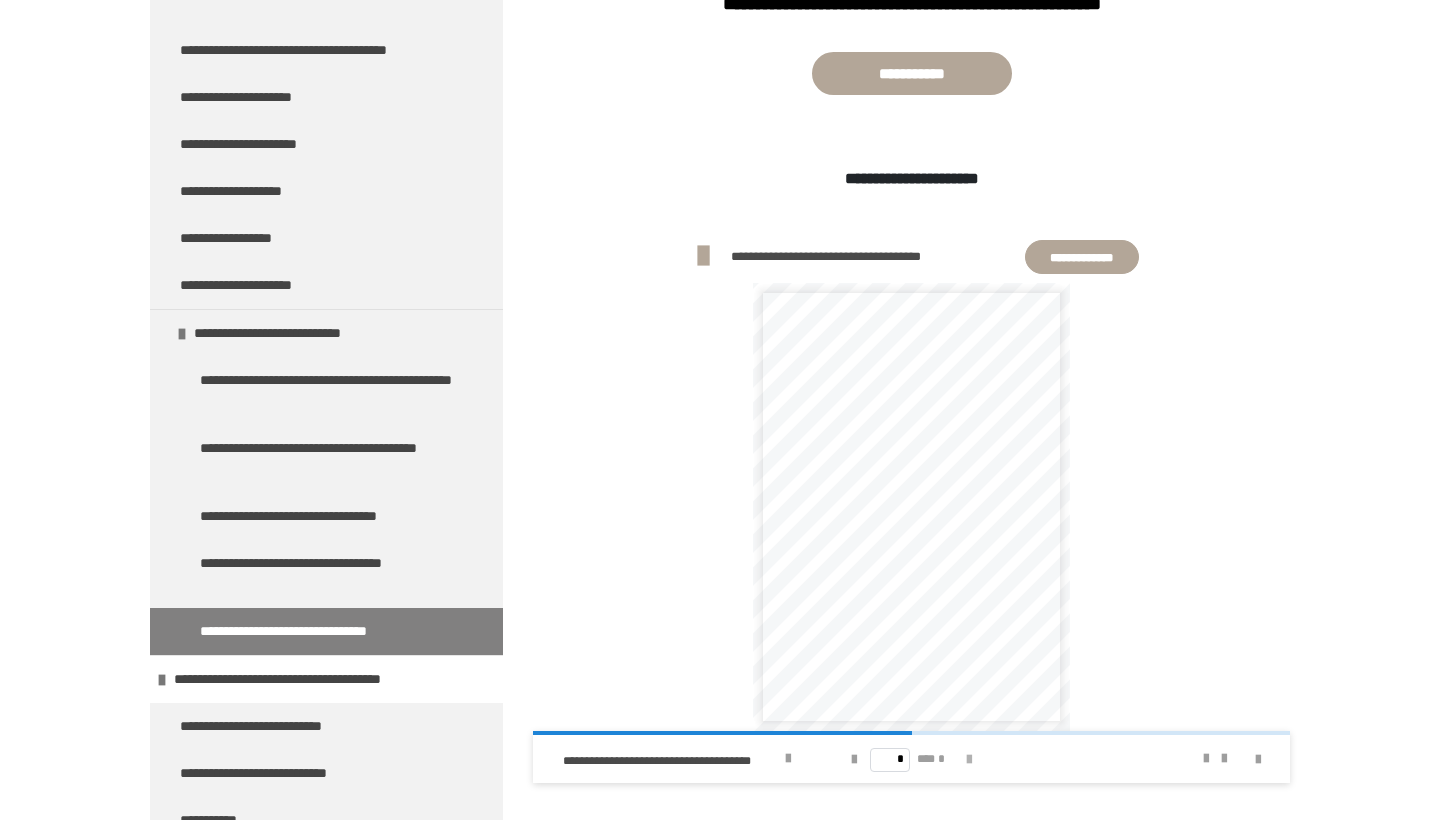 click at bounding box center [969, 760] 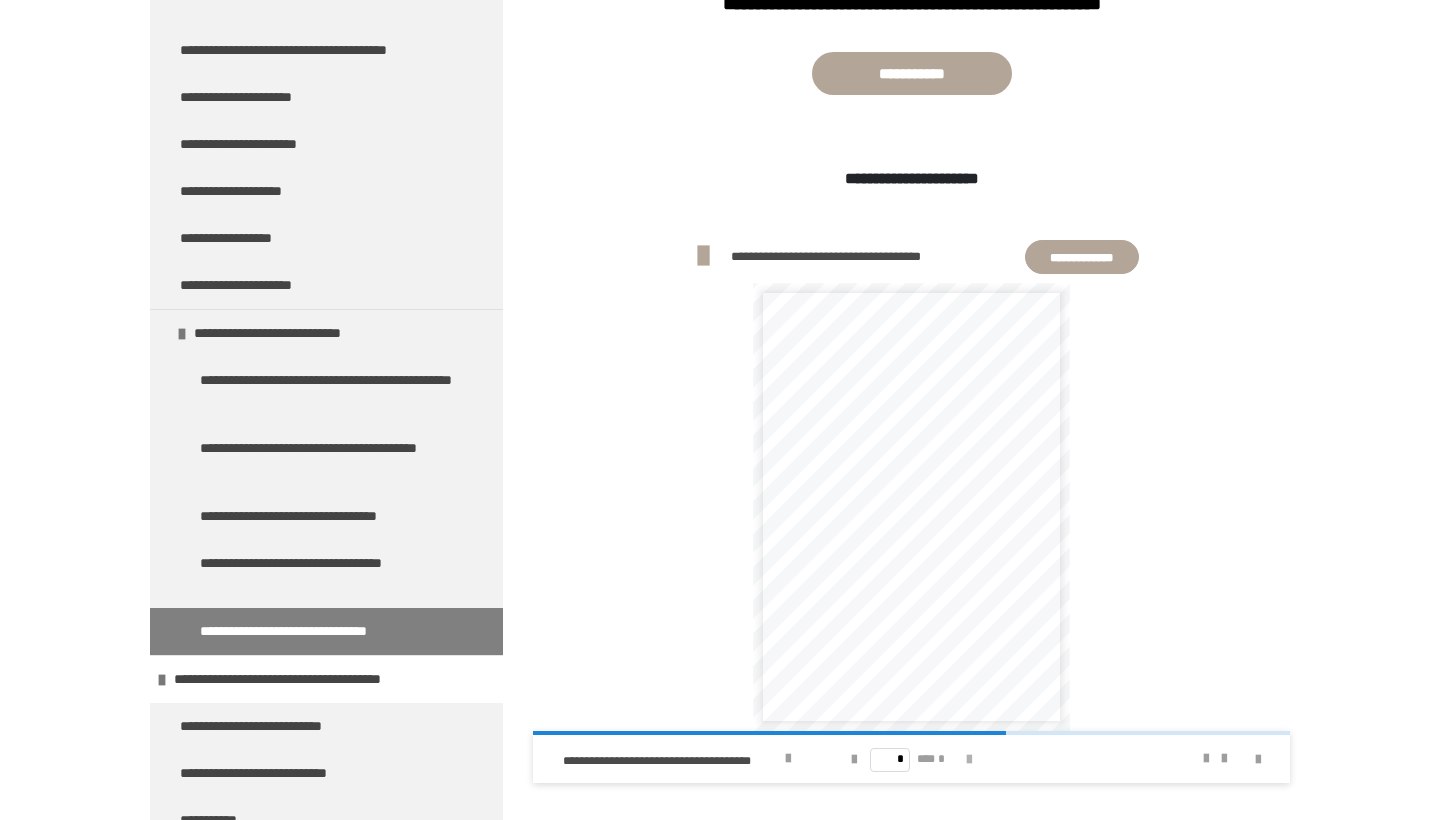 click at bounding box center (969, 760) 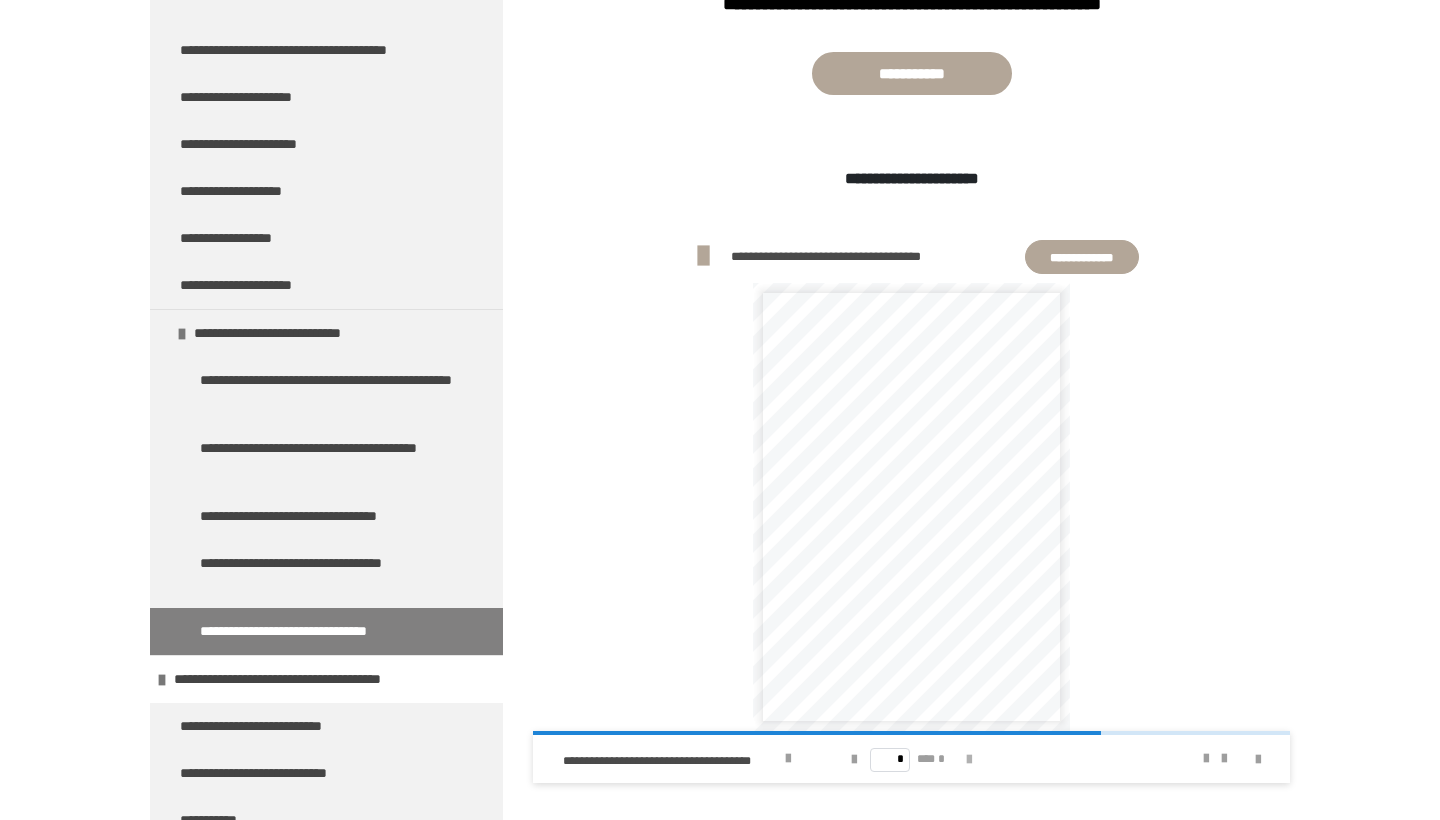 click at bounding box center (969, 760) 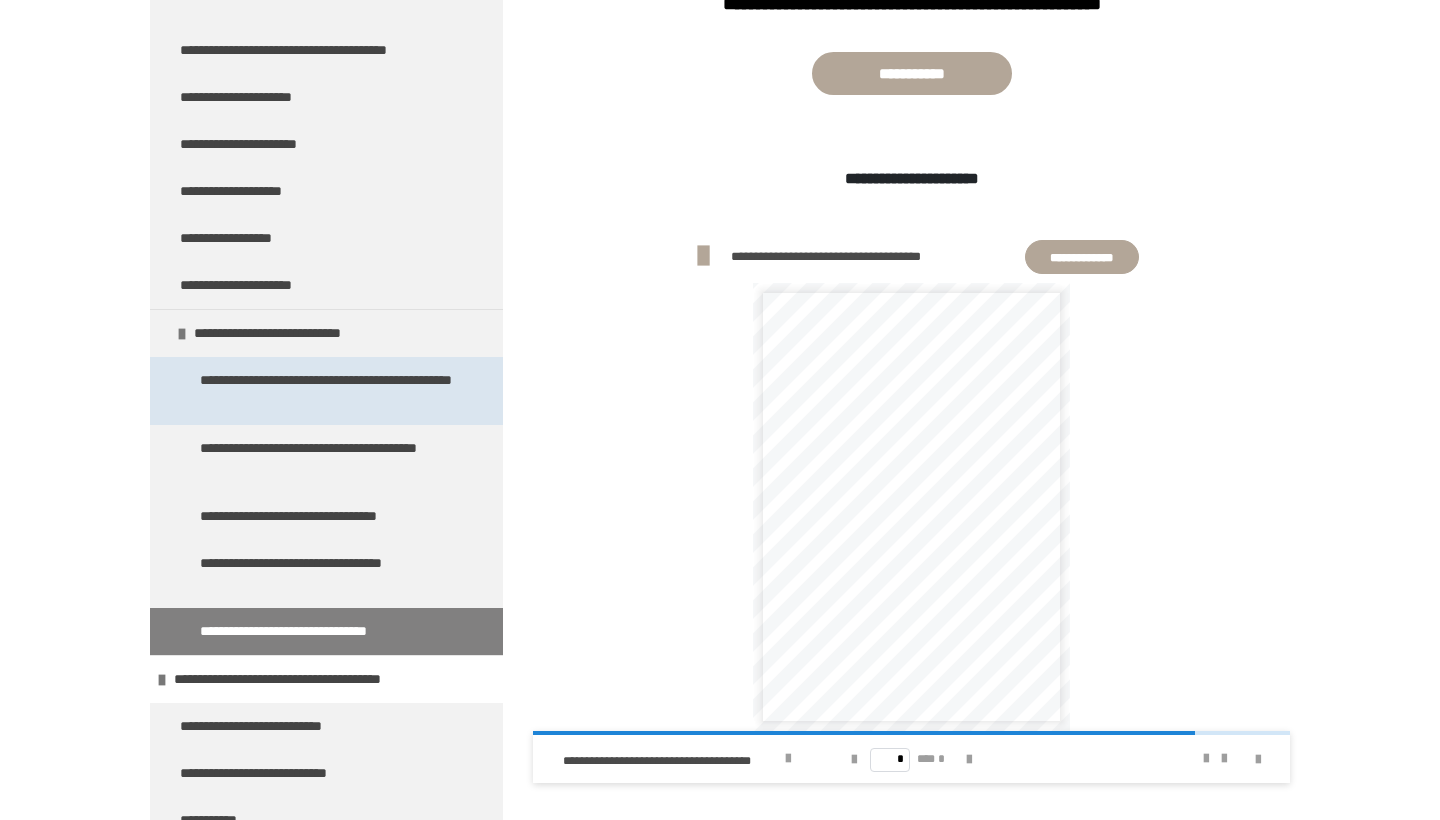 click on "**********" at bounding box center [328, 391] 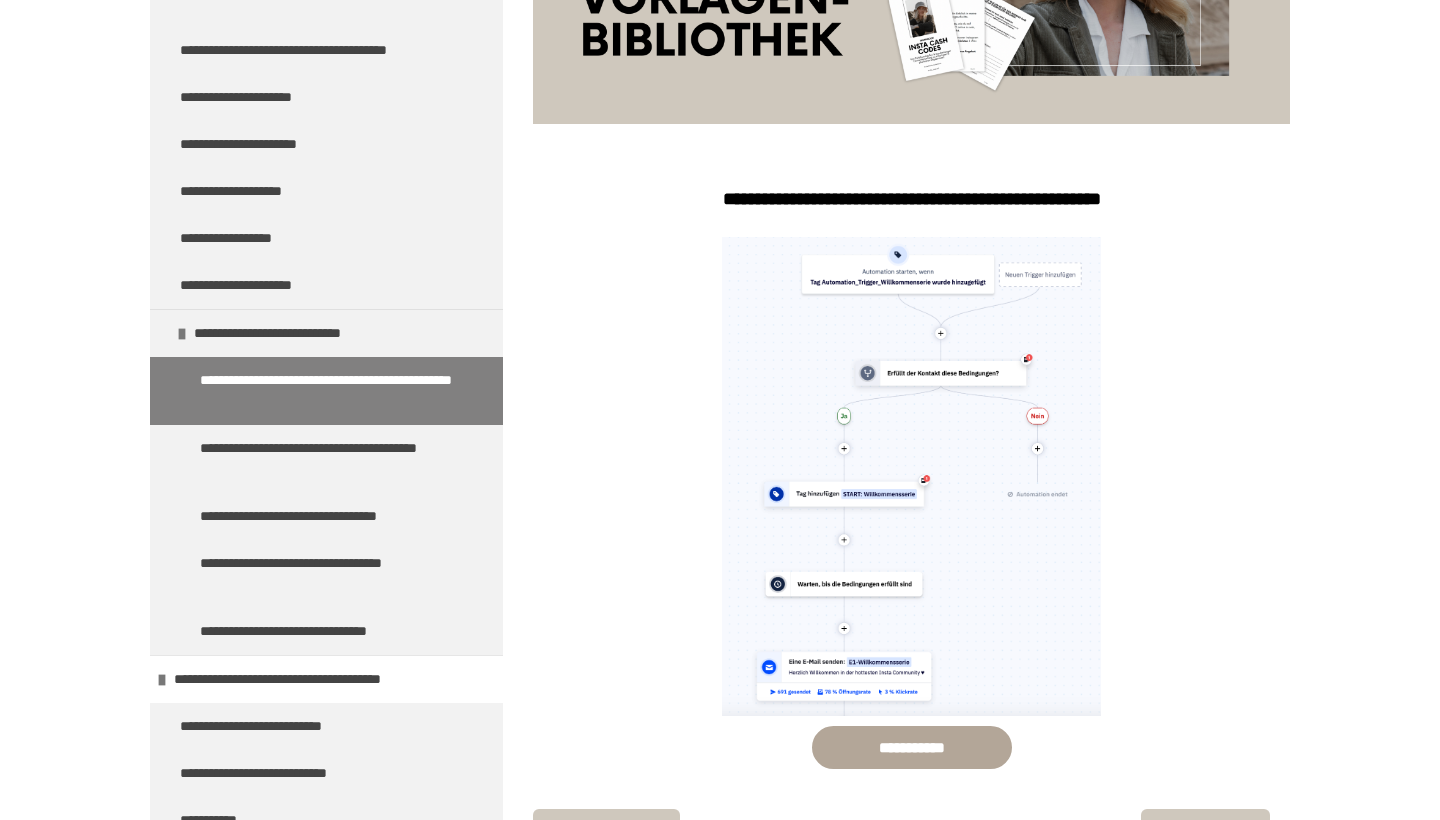 scroll, scrollTop: 457, scrollLeft: 0, axis: vertical 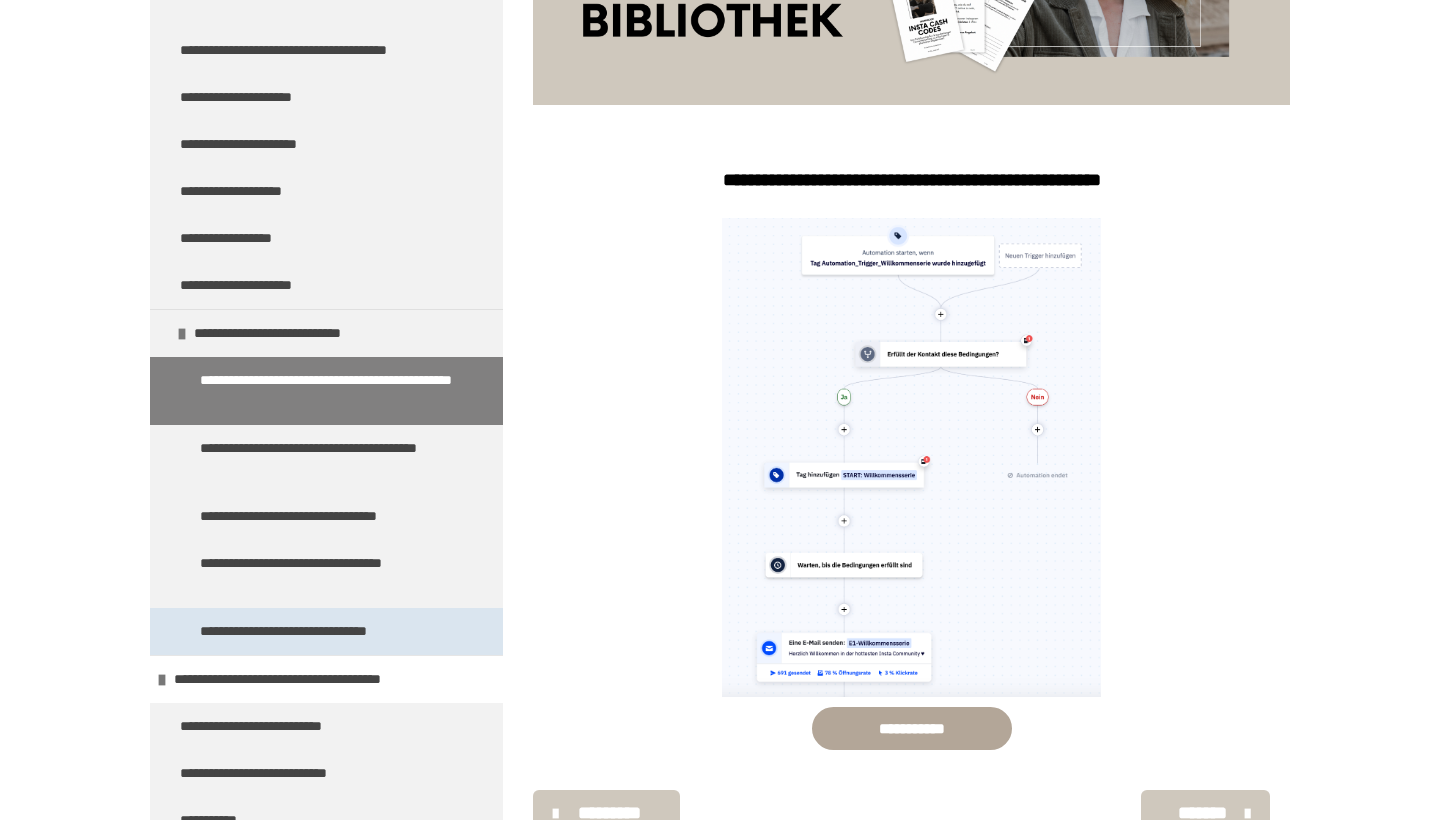 click on "**********" at bounding box center [319, 631] 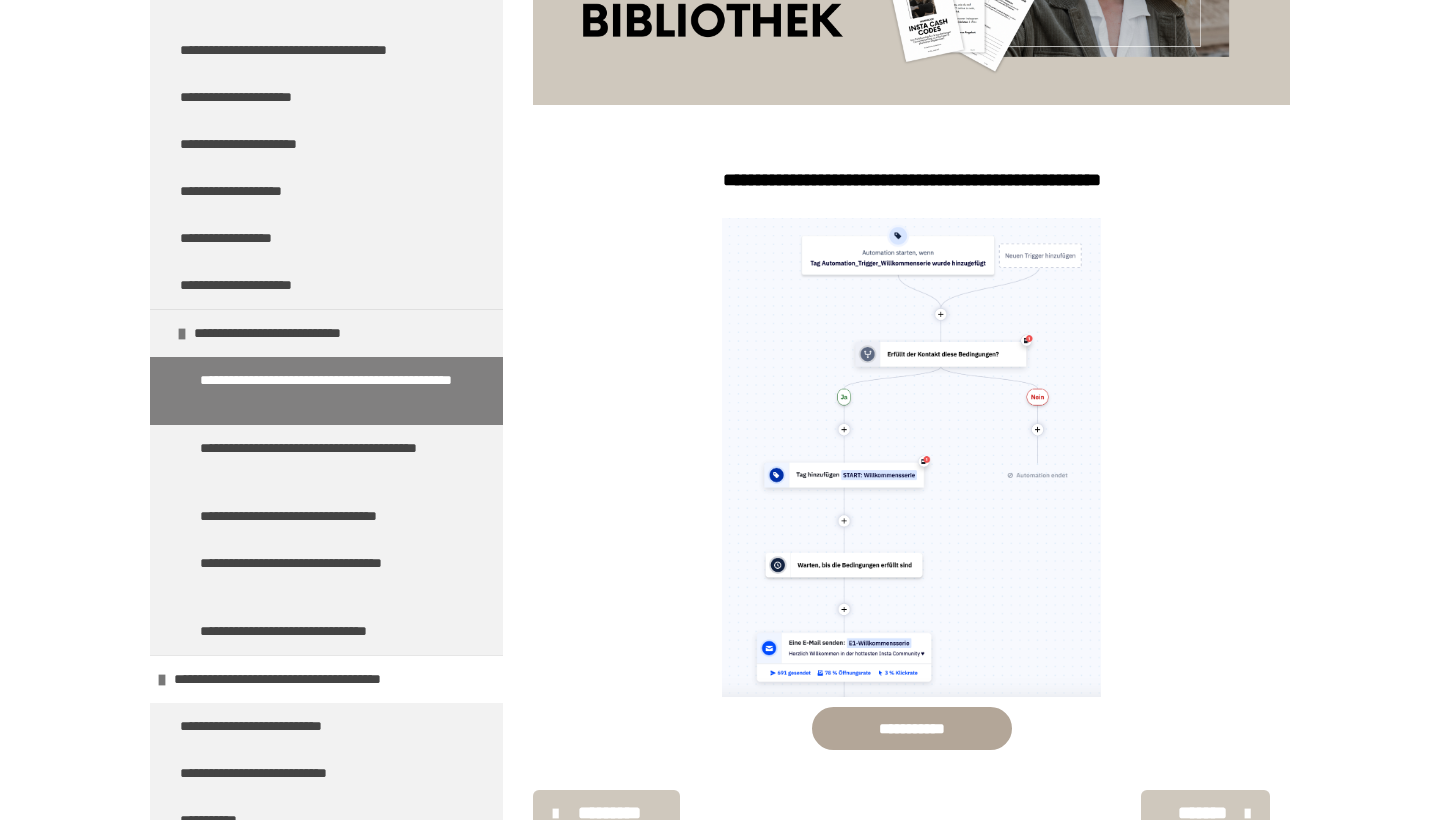 scroll, scrollTop: 270, scrollLeft: 0, axis: vertical 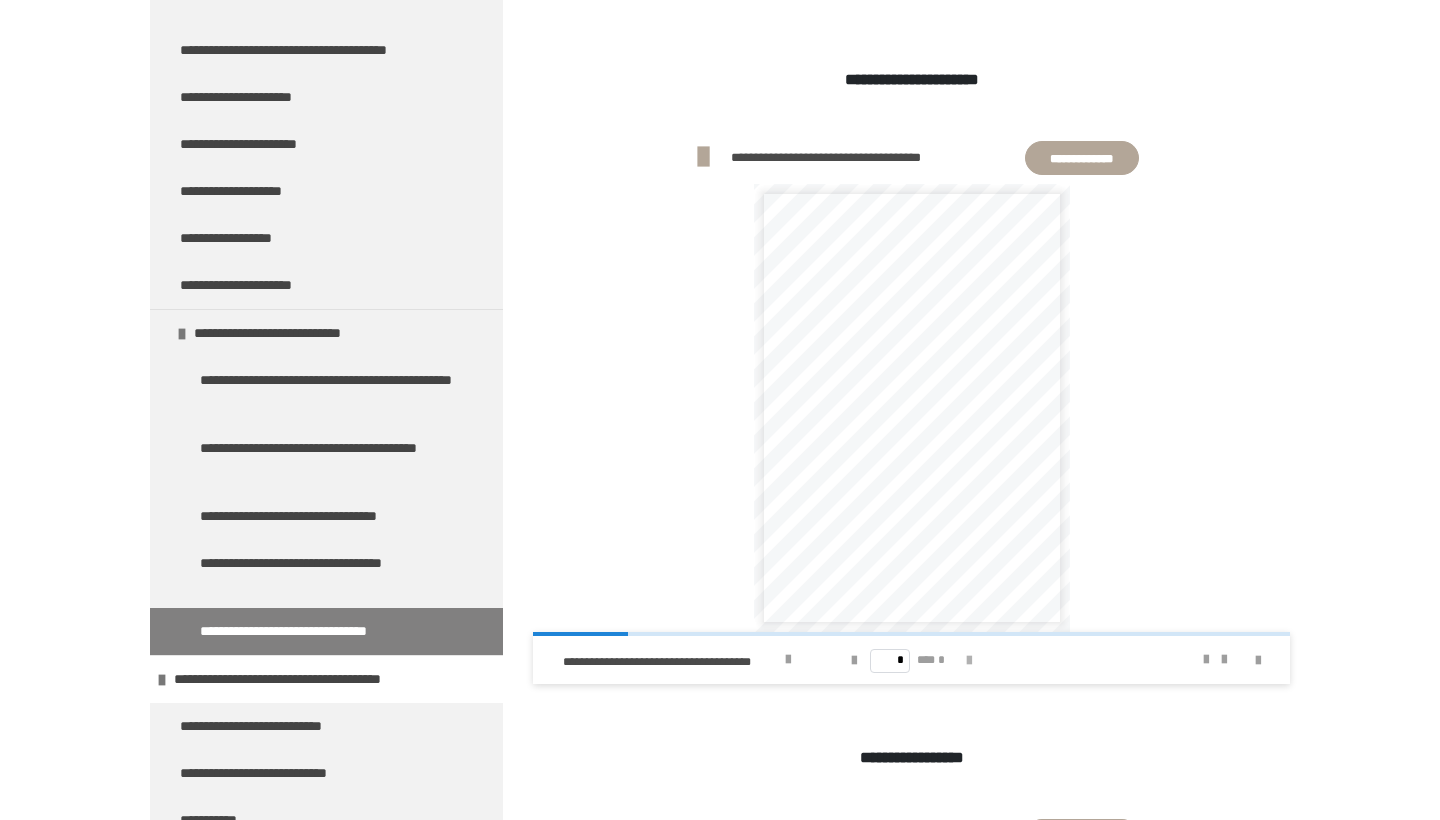 click at bounding box center [969, 661] 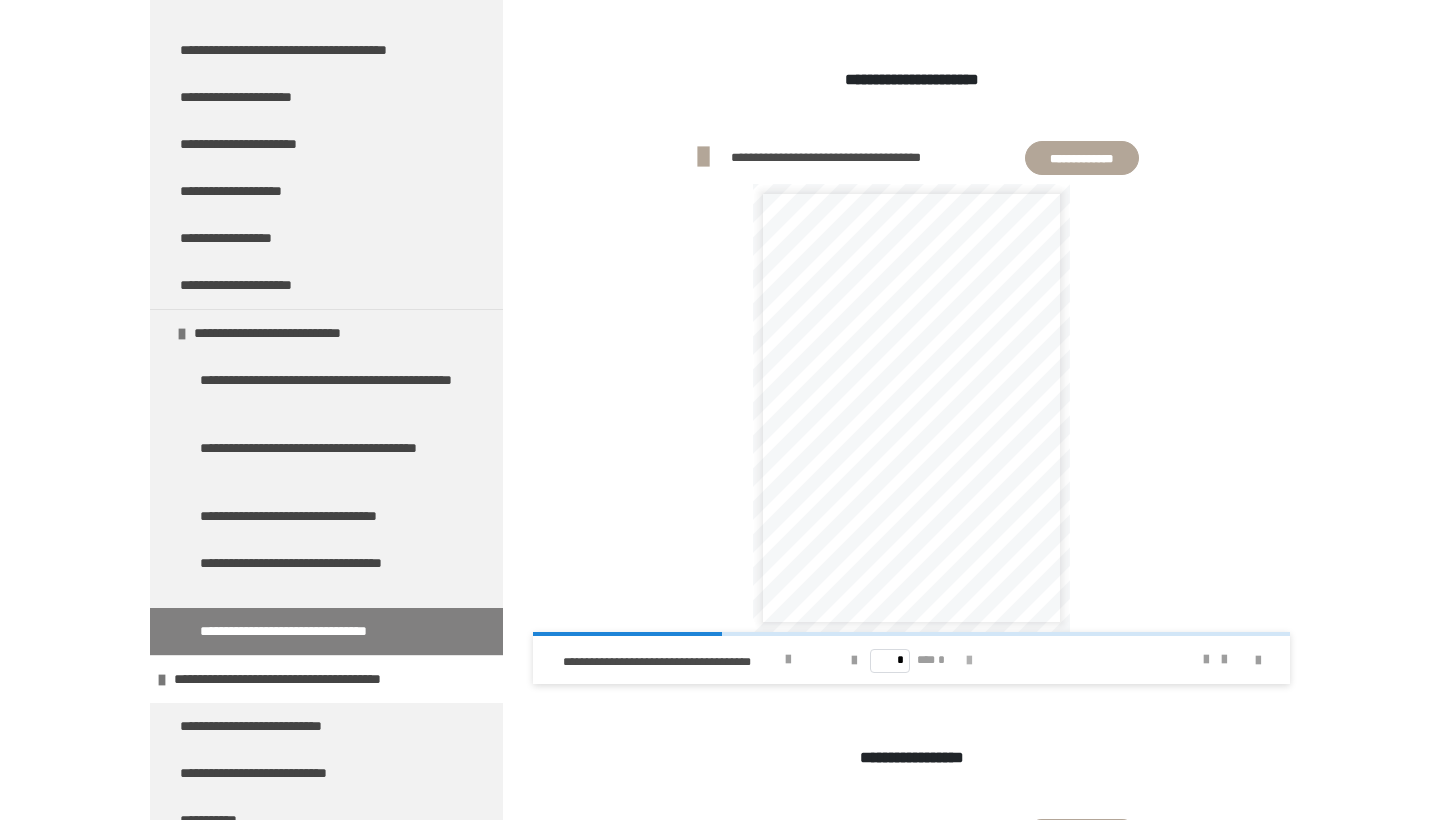 click at bounding box center (969, 661) 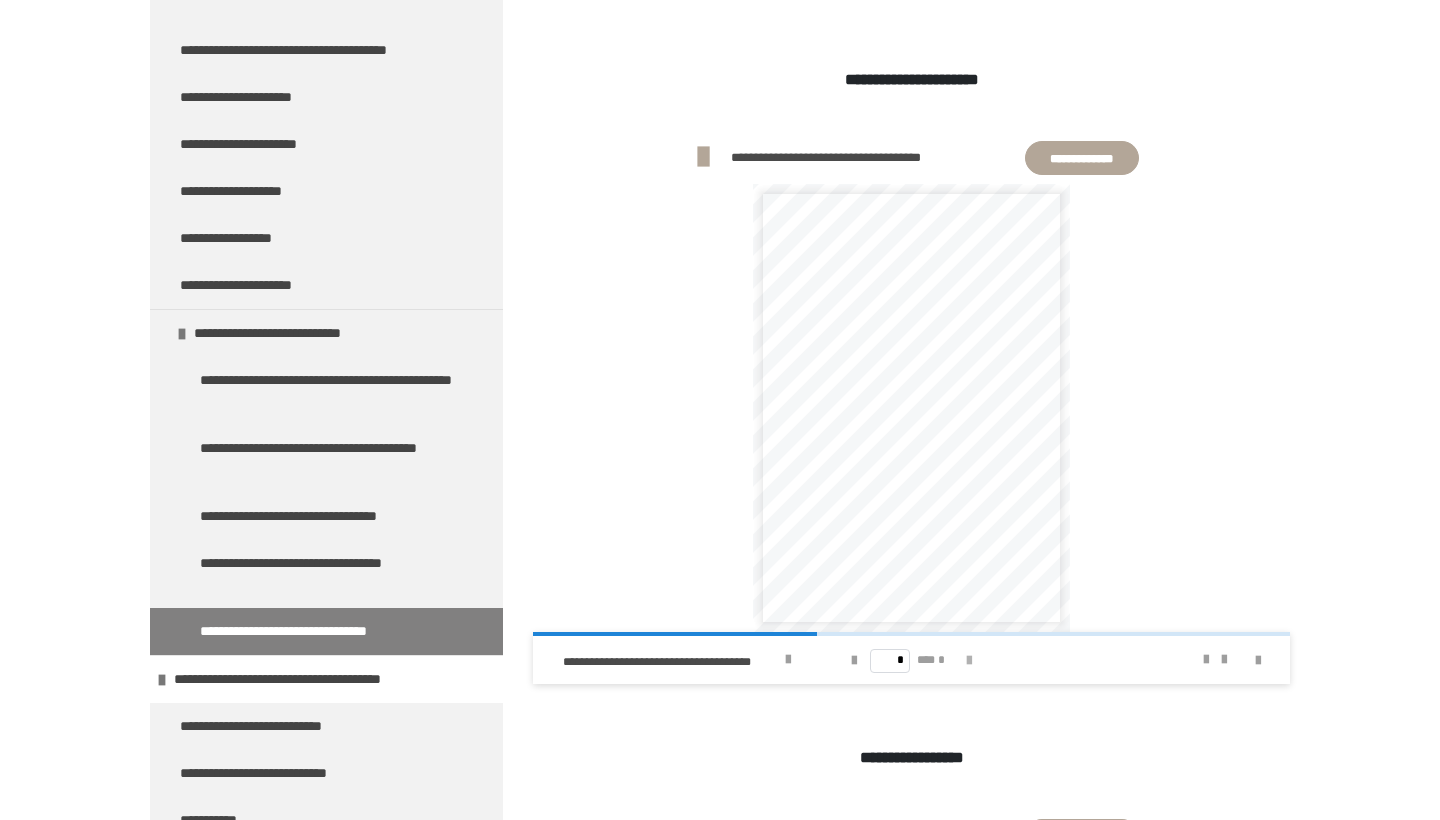 click at bounding box center (969, 661) 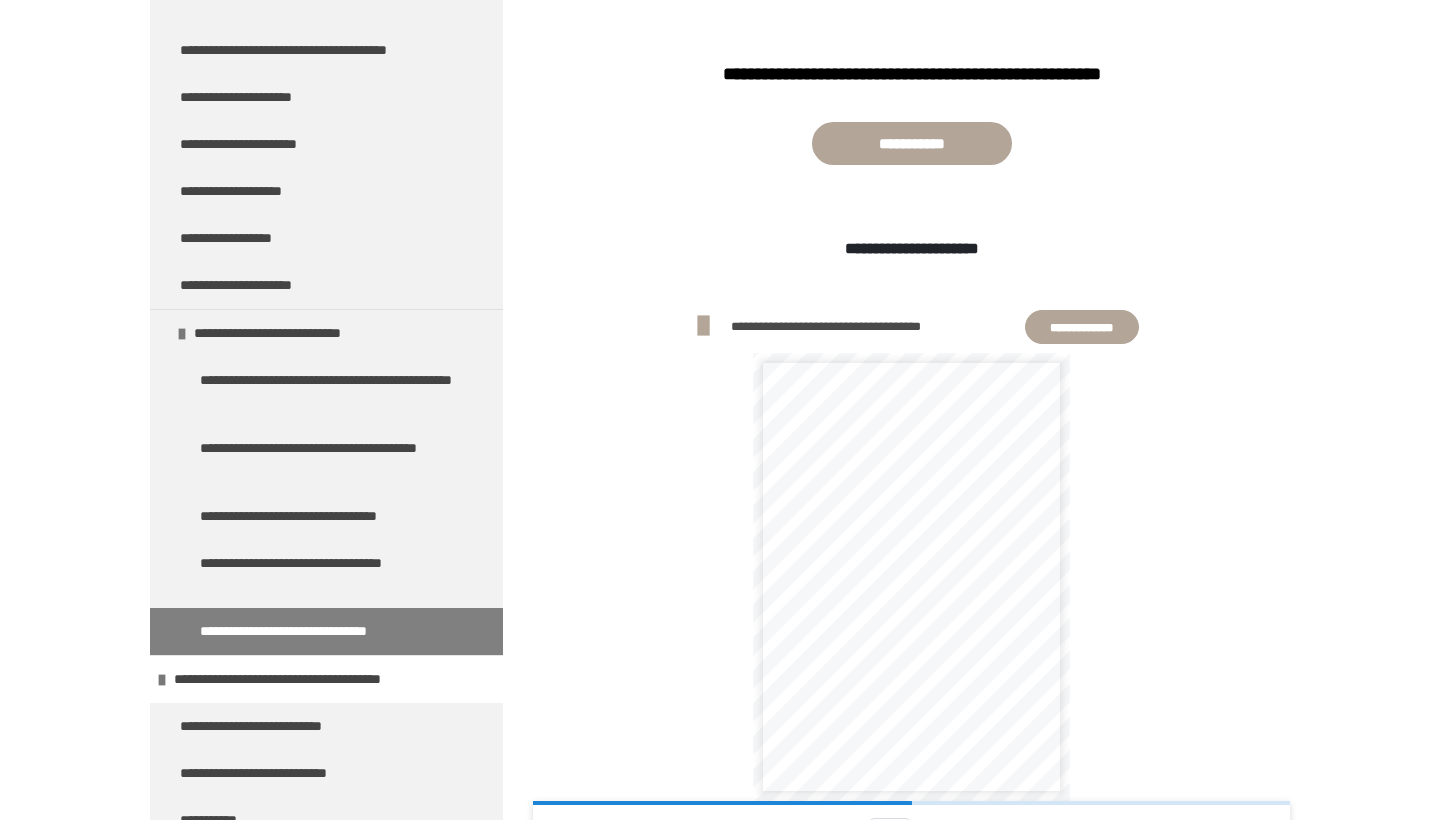 scroll, scrollTop: 562, scrollLeft: 0, axis: vertical 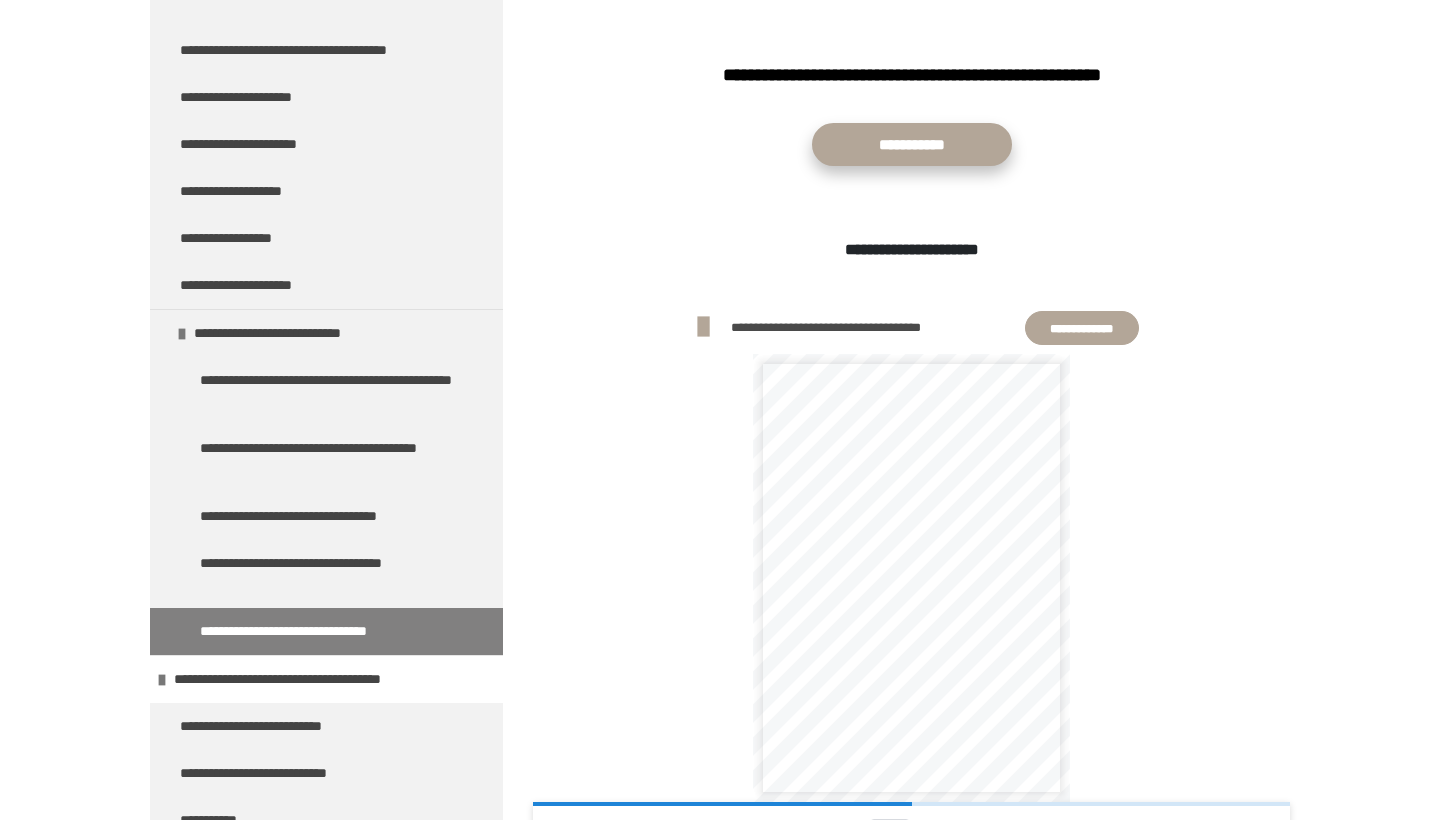 click on "**********" at bounding box center [912, 144] 